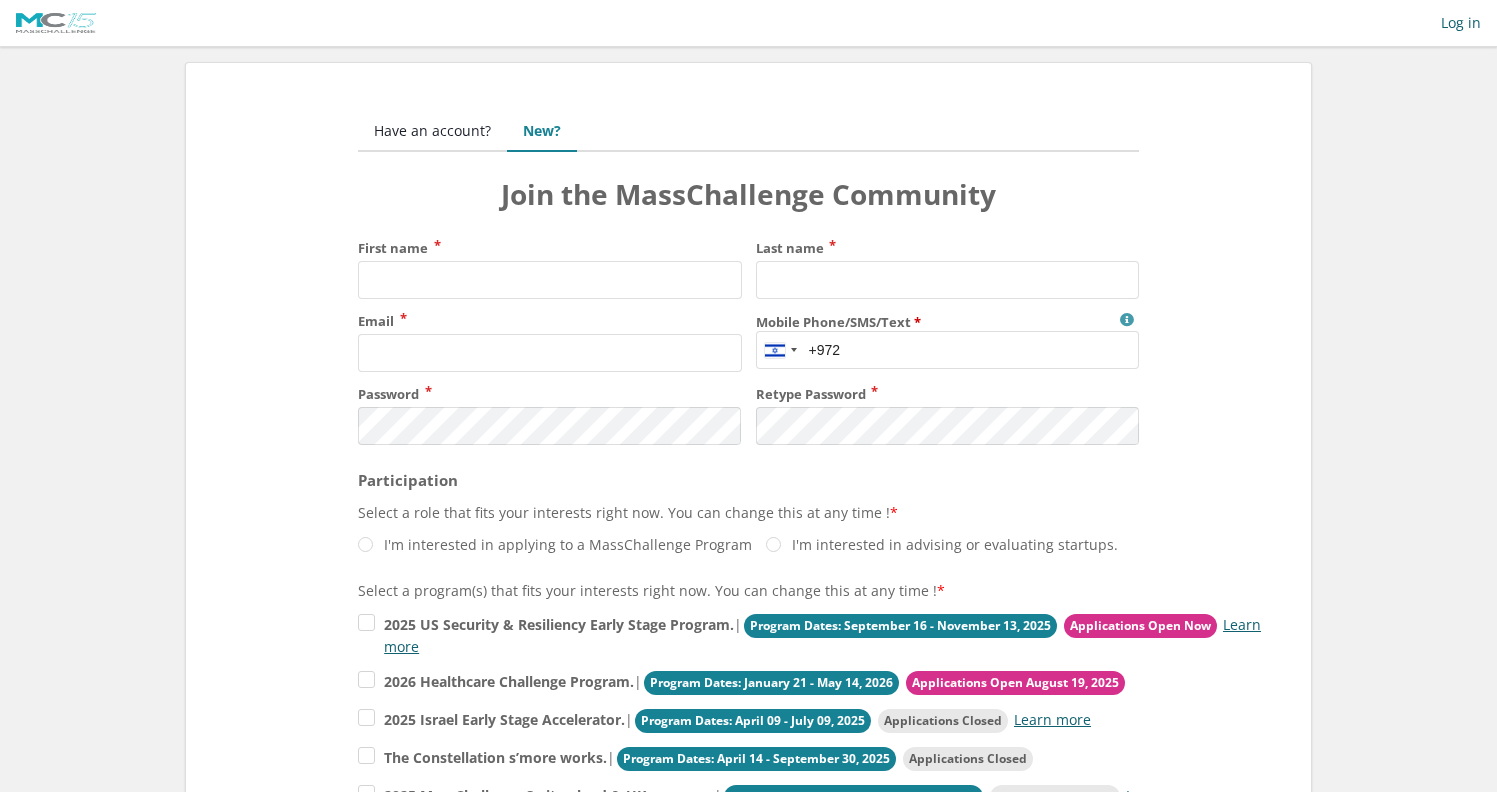 scroll, scrollTop: 0, scrollLeft: 0, axis: both 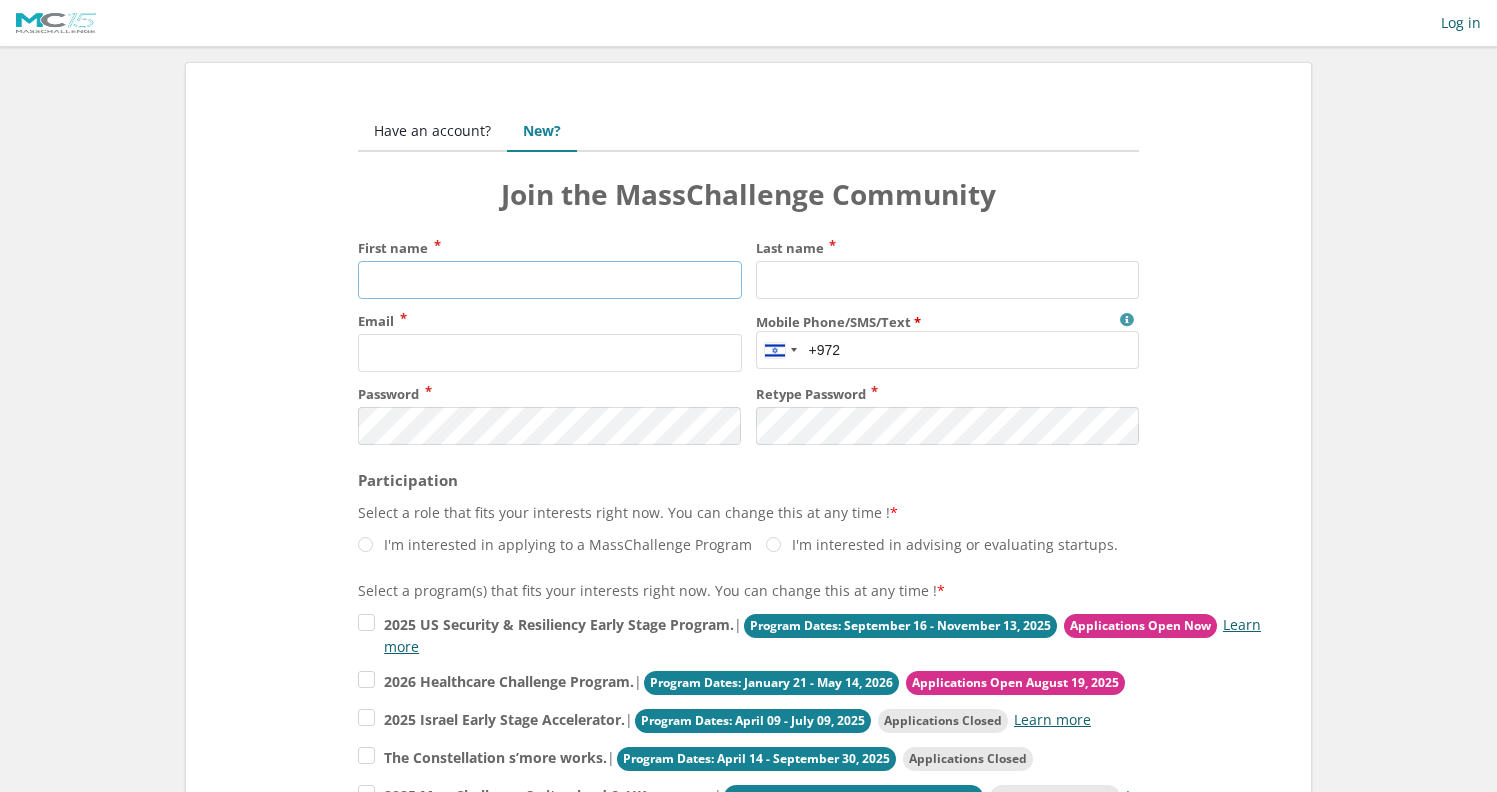 click on "First name" at bounding box center (549, 280) 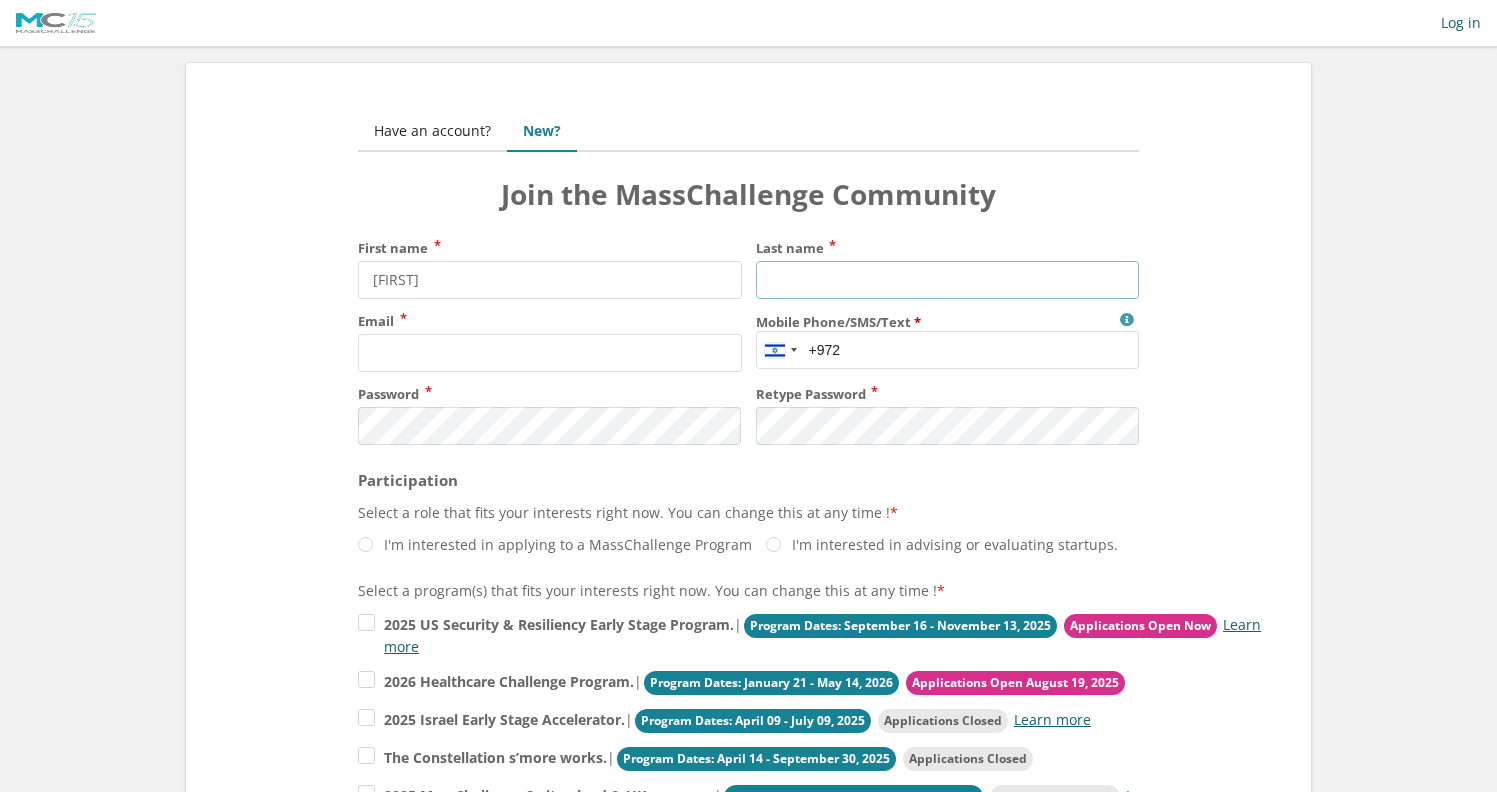 type on "[LAST]" 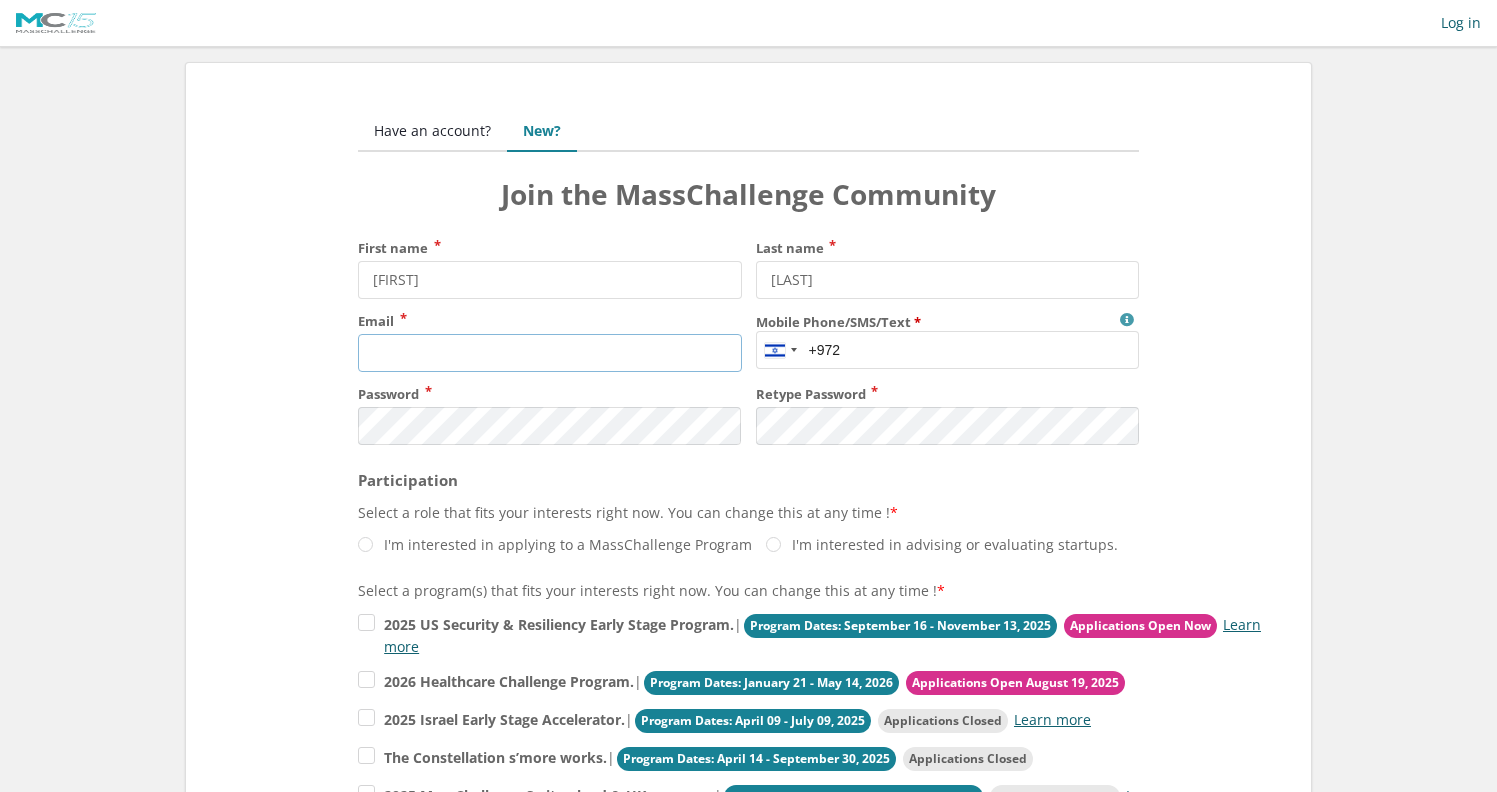 type on "[EMAIL]" 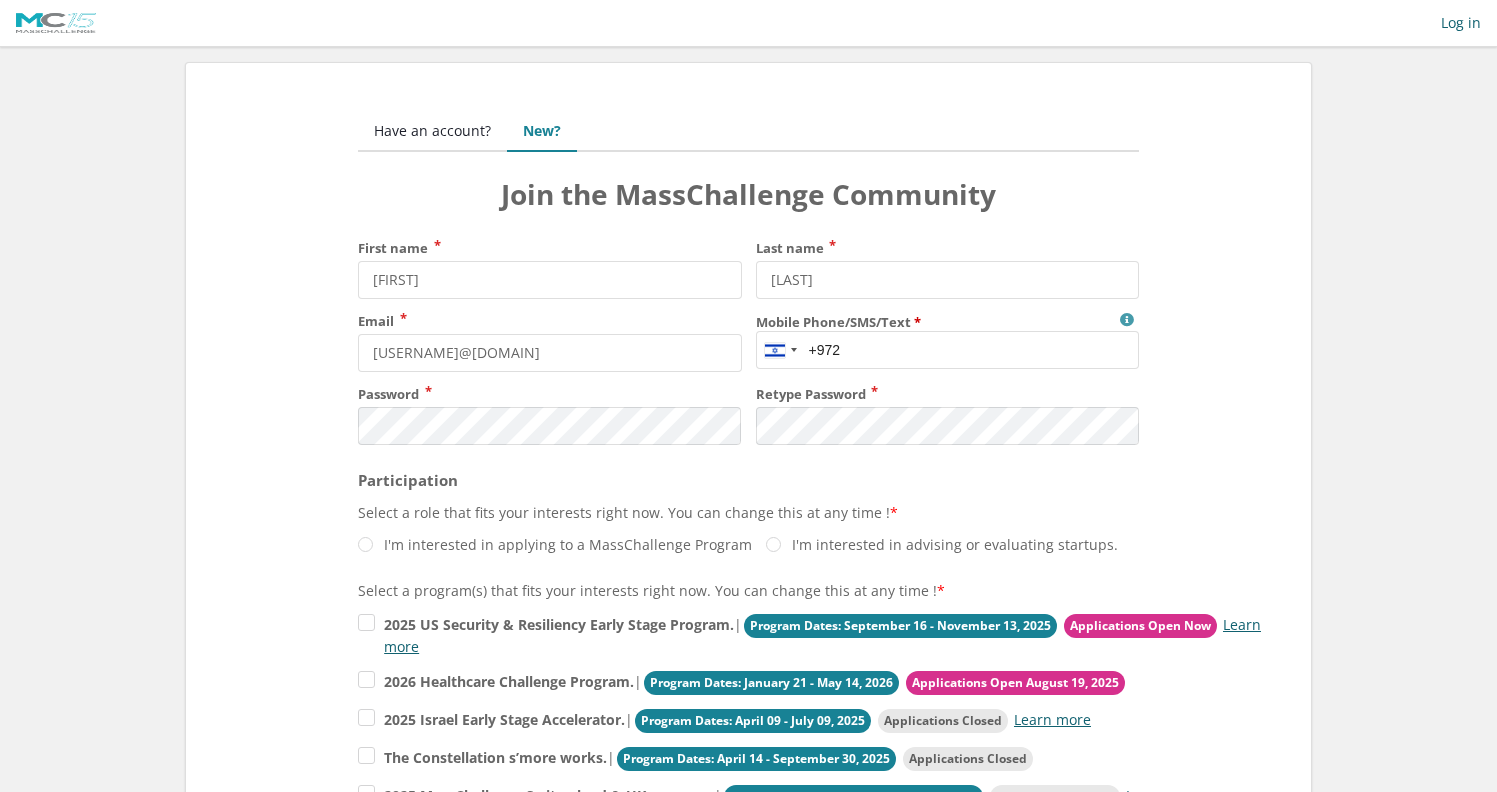 type on "0522636631" 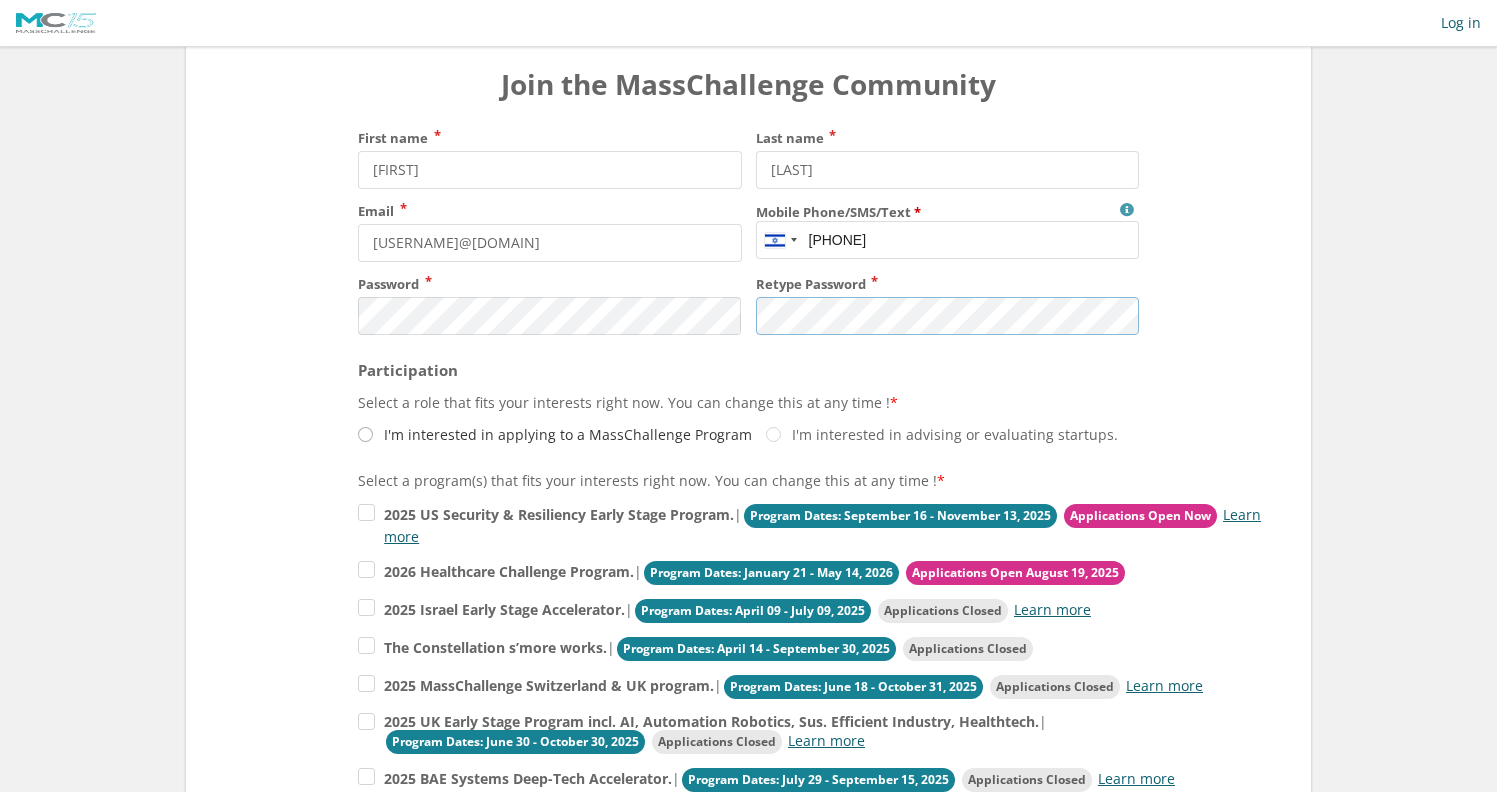 scroll, scrollTop: 112, scrollLeft: 0, axis: vertical 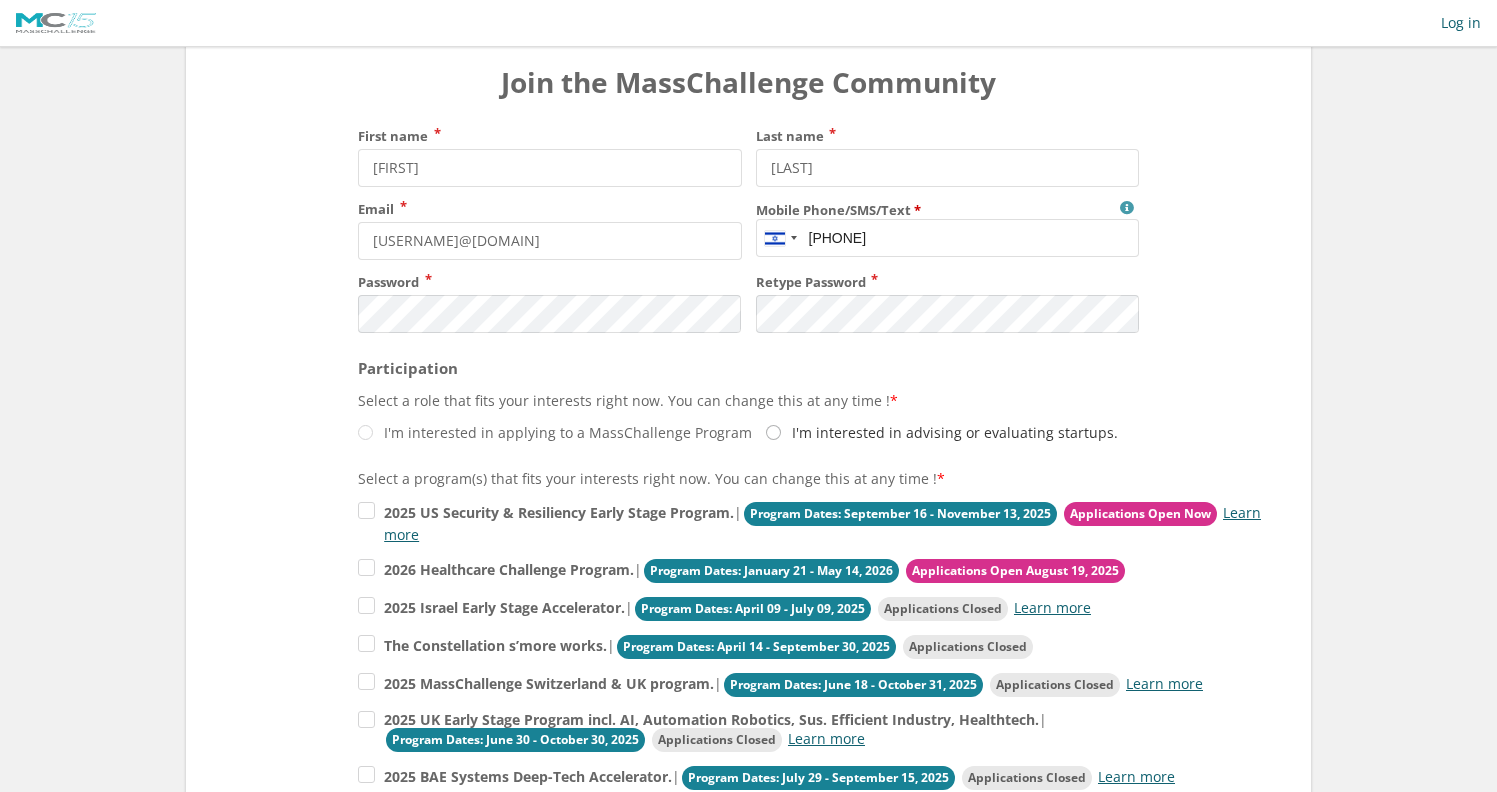 click on "I'm interested in advising or evaluating startups." at bounding box center (555, 432) 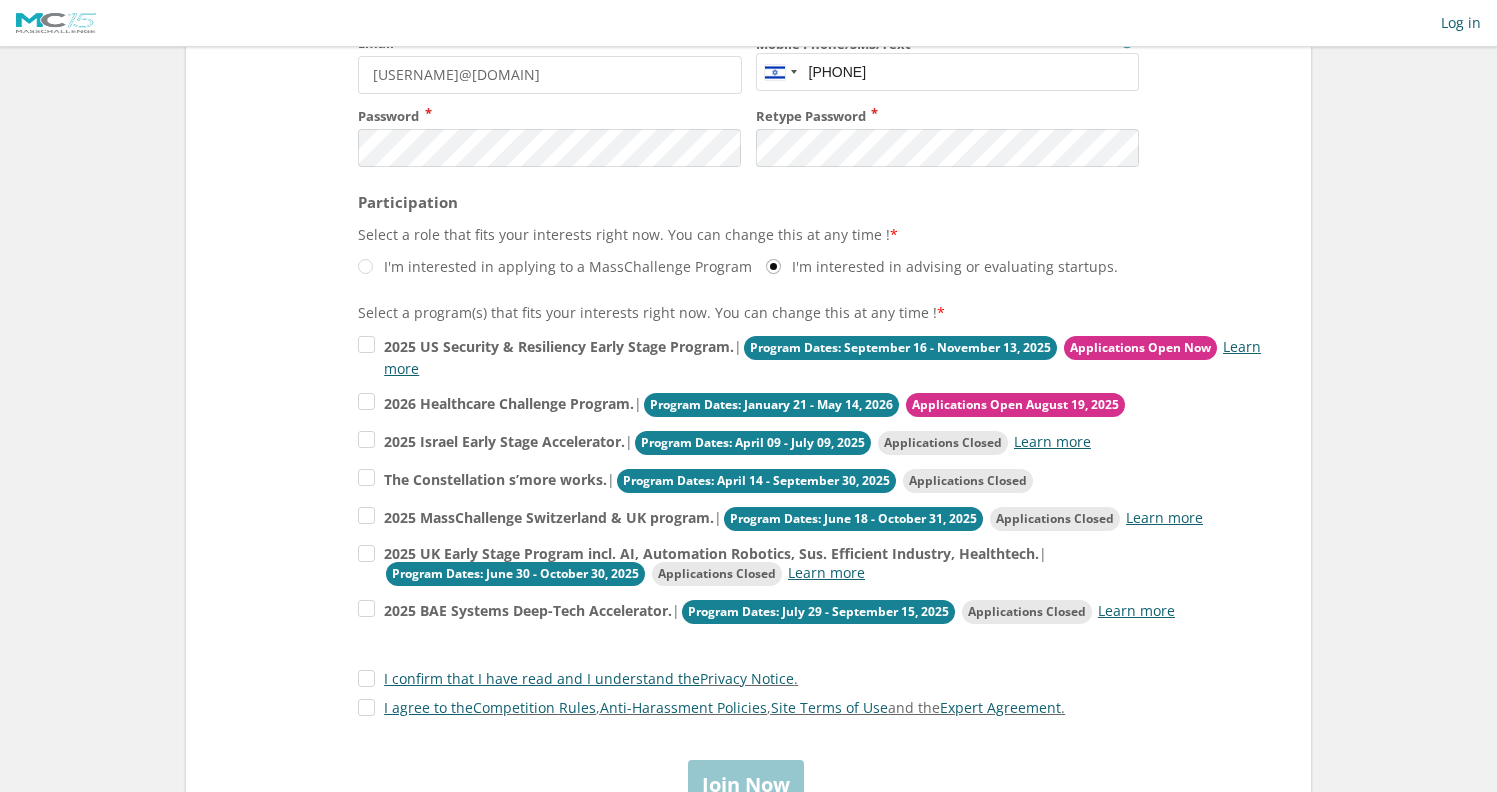 scroll, scrollTop: 285, scrollLeft: 0, axis: vertical 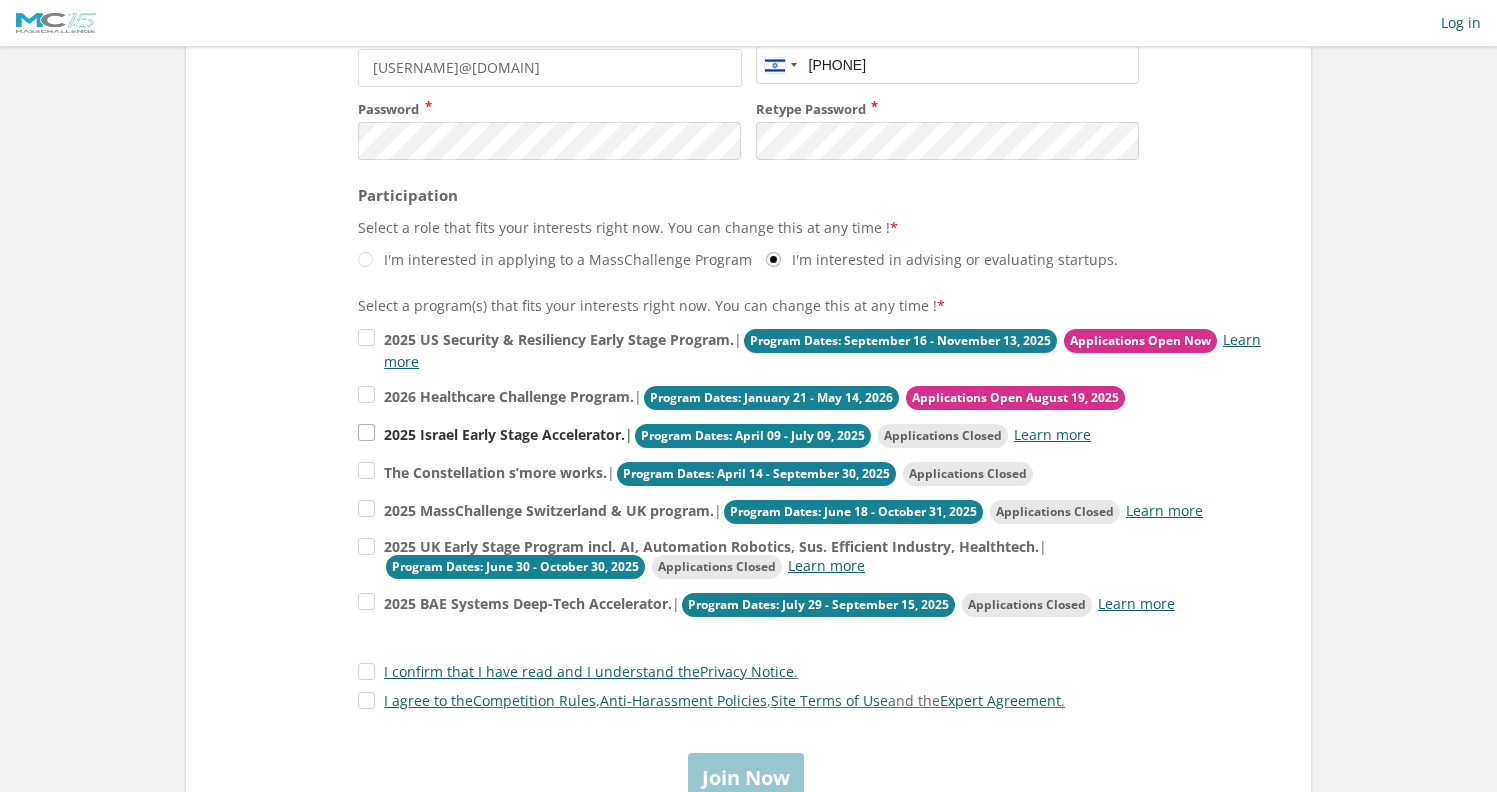 click on "2025 Israel Early Stage Accelerator.   |
Program Dates:
April 09 - July 09, 2025
Applications Closed
Learn more" at bounding box center [813, 349] 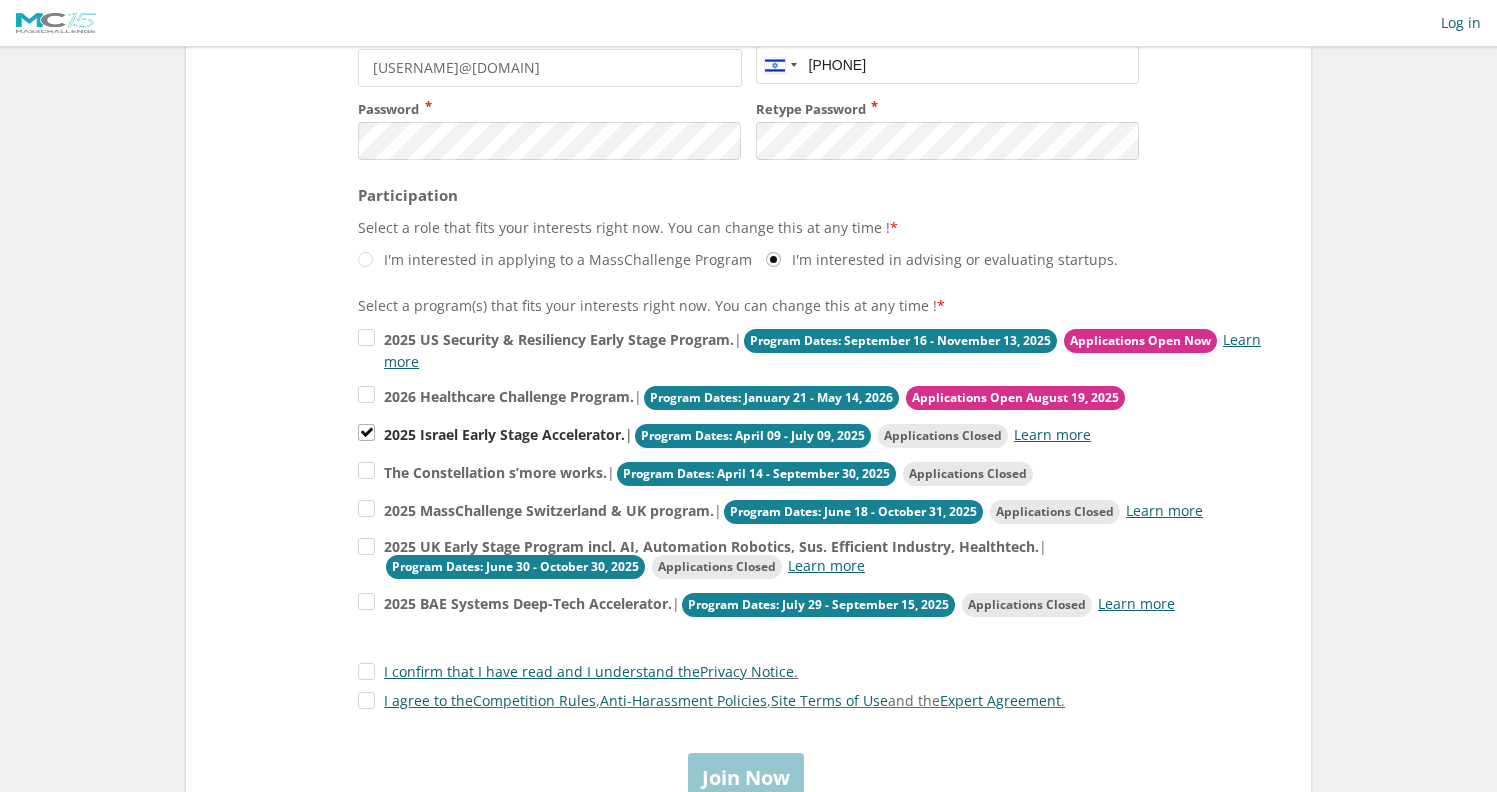 click on "2025 Israel Early Stage Accelerator.   |
Program Dates:
April 09 - July 09, 2025
Applications Closed
Learn more" at bounding box center (724, 436) 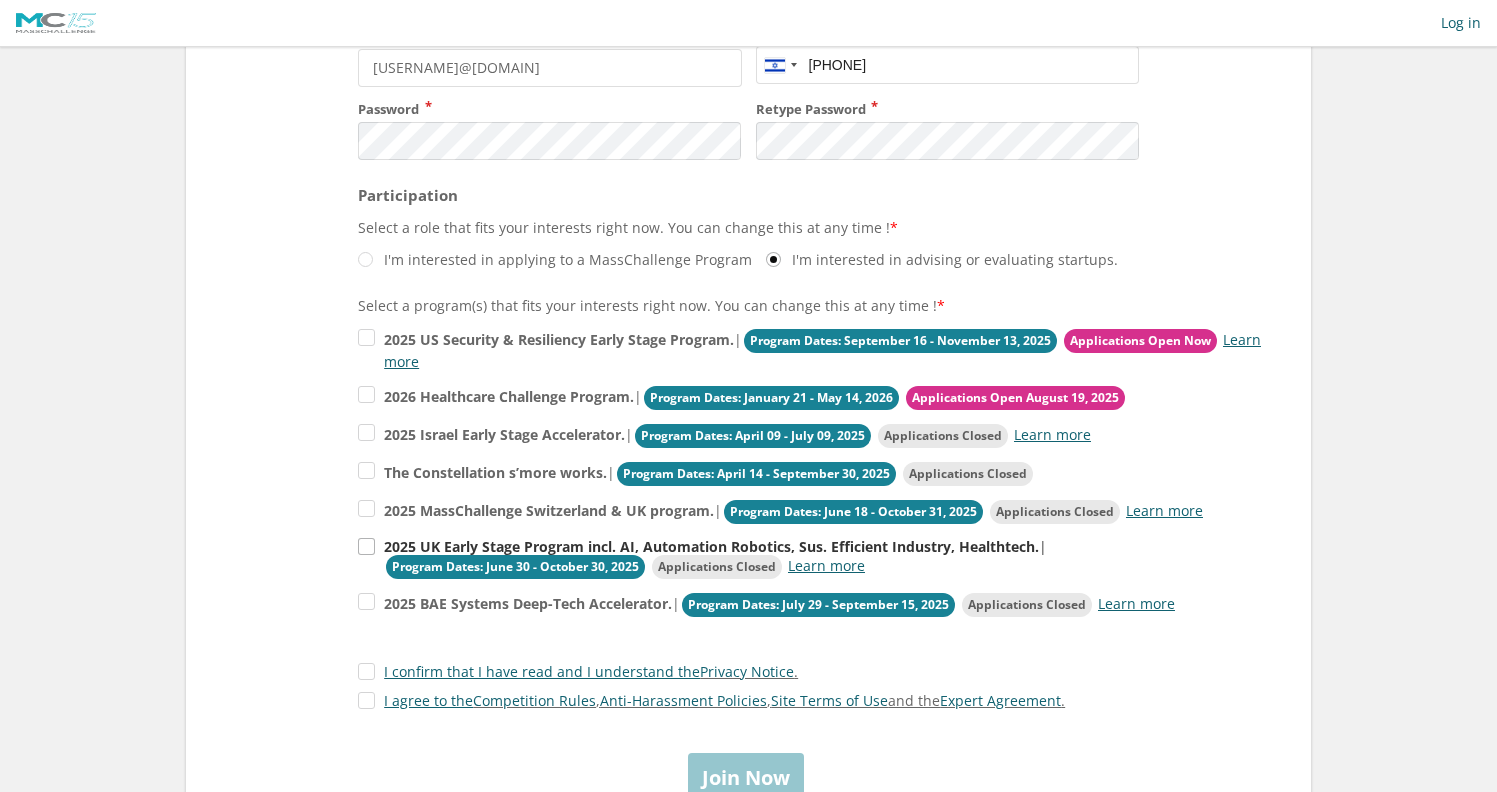 click on "2025 UK Early Stage Program incl. AI, Automation Robotics, Sus. Efficient Industry, Healthtech.   |
Program Dates:
June 30 - October 30, 2025
Applications Closed
Learn more" at bounding box center [813, 349] 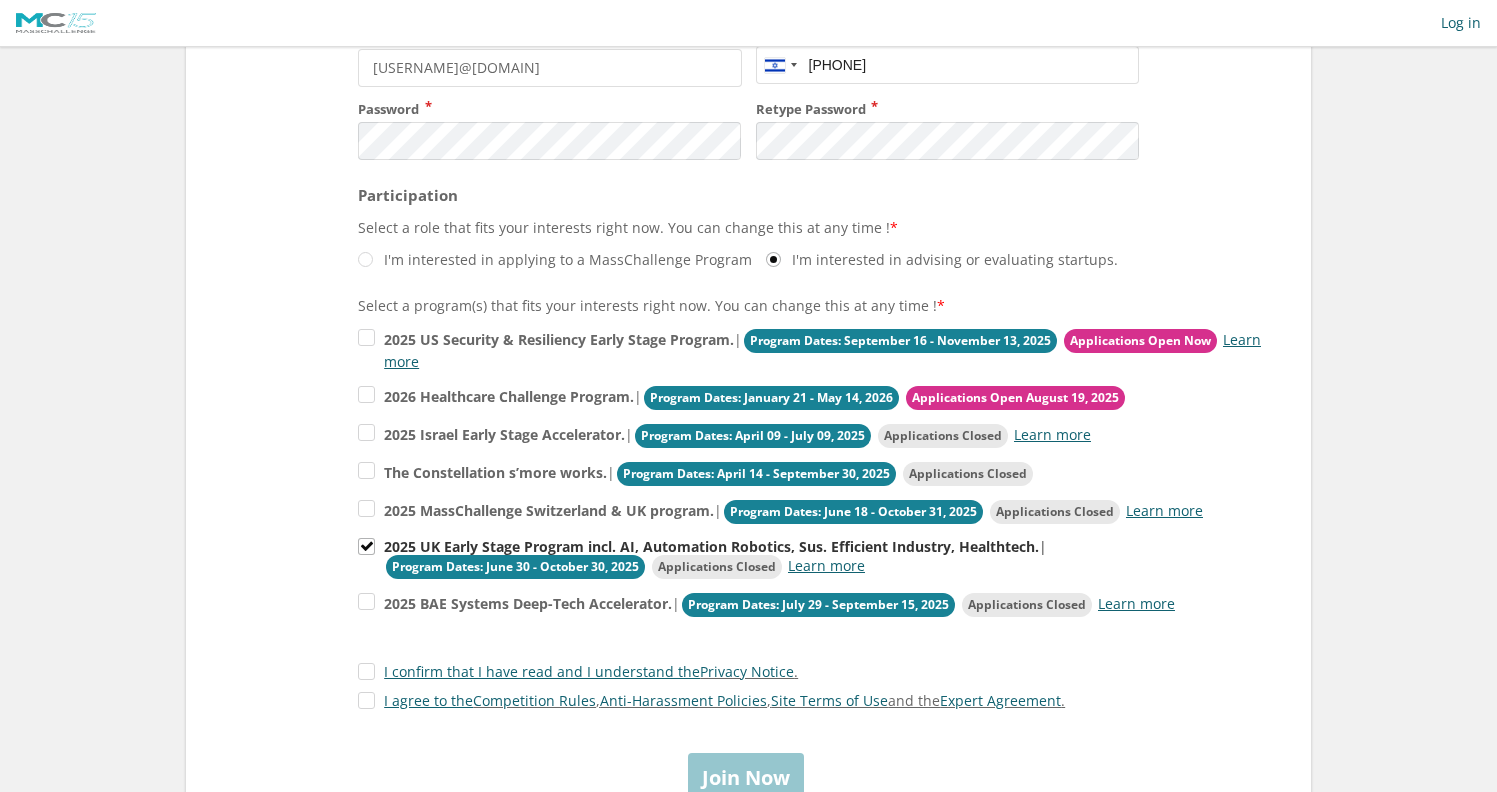 click on "2025 UK Early Stage Program incl. AI, Automation Robotics, Sus. Efficient Industry, Healthtech.   |
Program Dates:
June 30 - October 30, 2025
Applications Closed
Learn more" at bounding box center (813, 558) 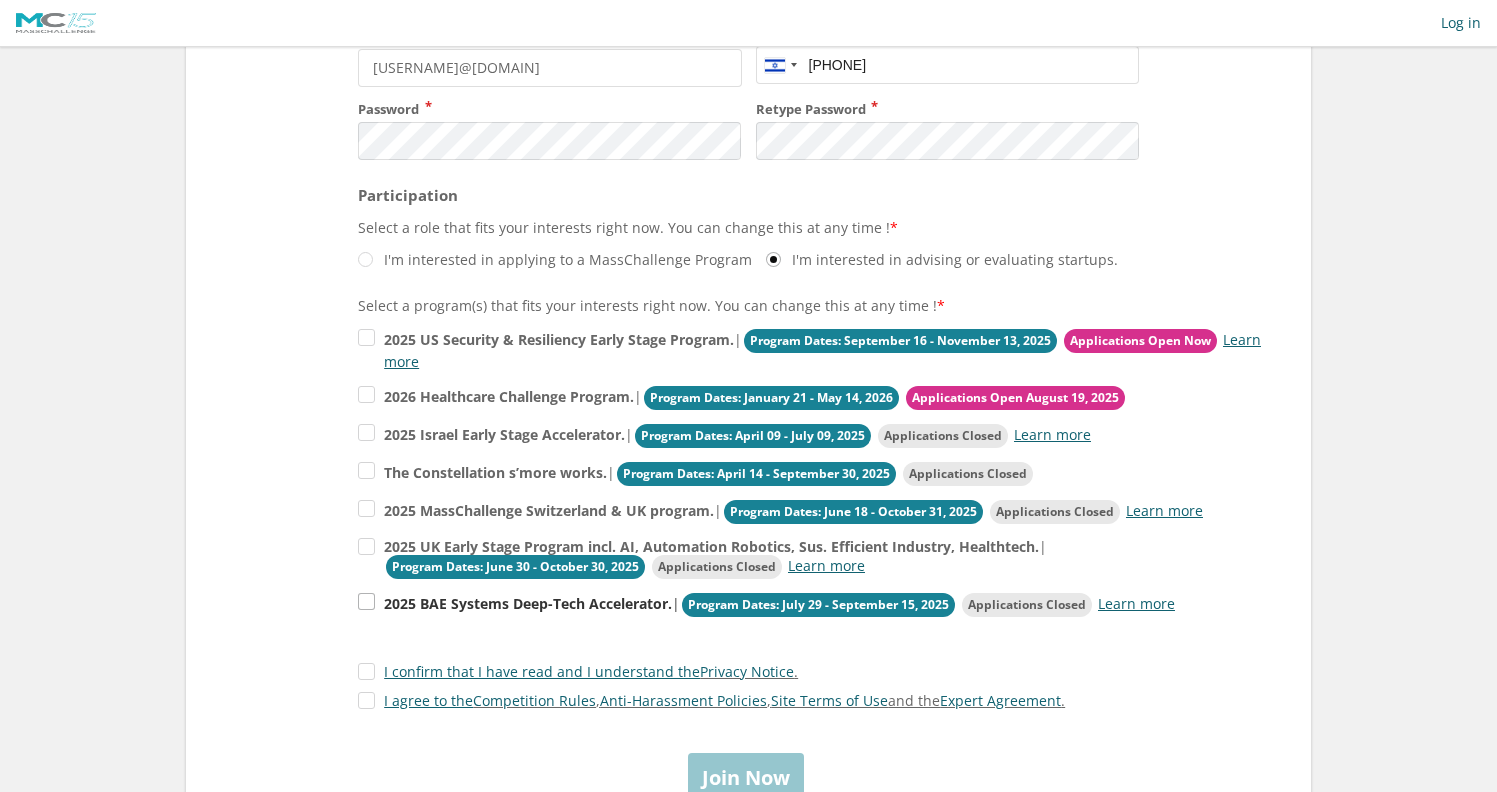 click on "2025 BAE Systems Deep-Tech Accelerator.   |
Program Dates:
July 29 - September 15, 2025
Applications Closed
Learn more" at bounding box center (813, 349) 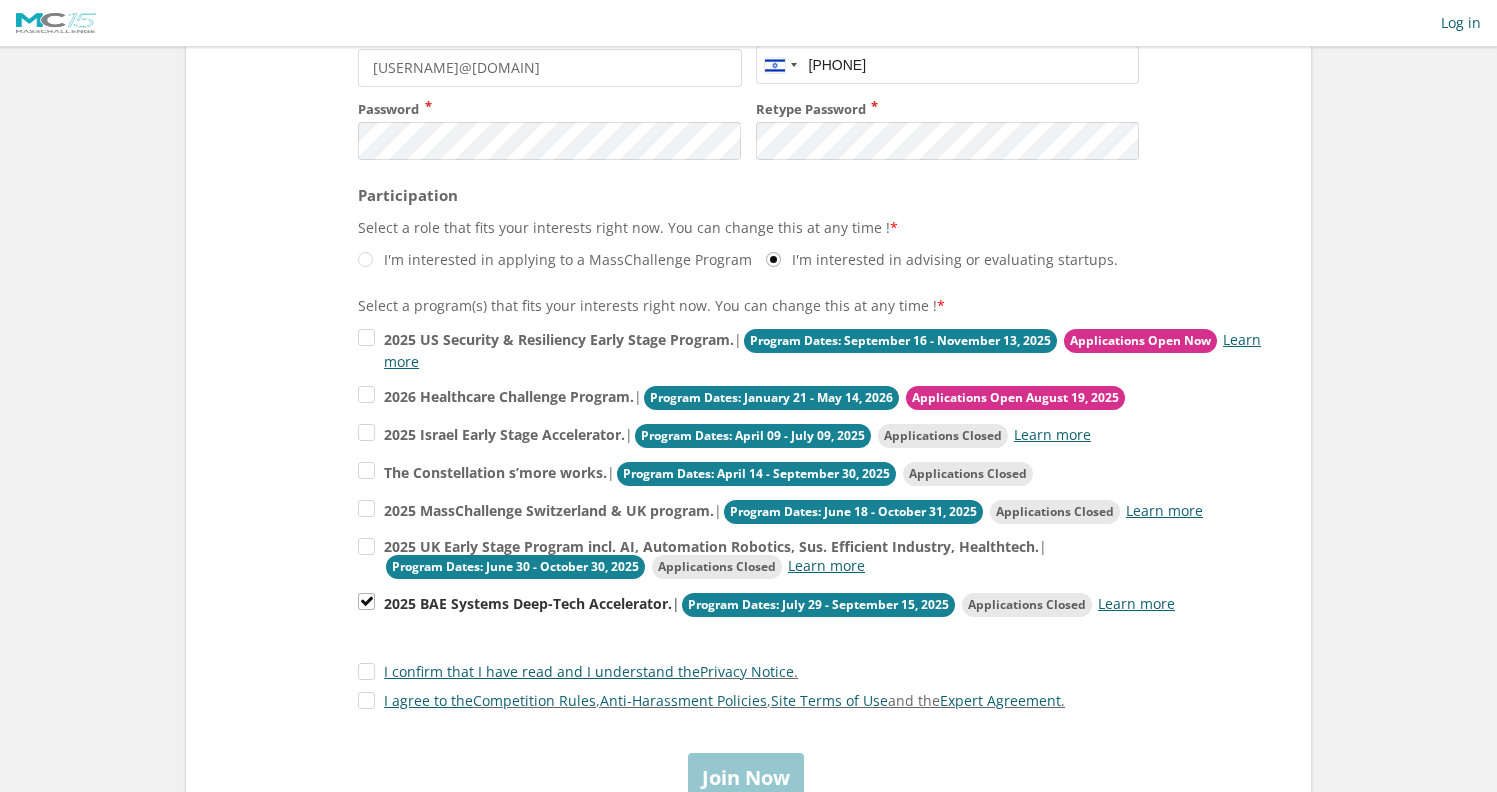 click on "2025 BAE Systems Deep-Tech Accelerator.   |
Program Dates:
July 29 - September 15, 2025
Applications Closed
Learn more" at bounding box center [766, 605] 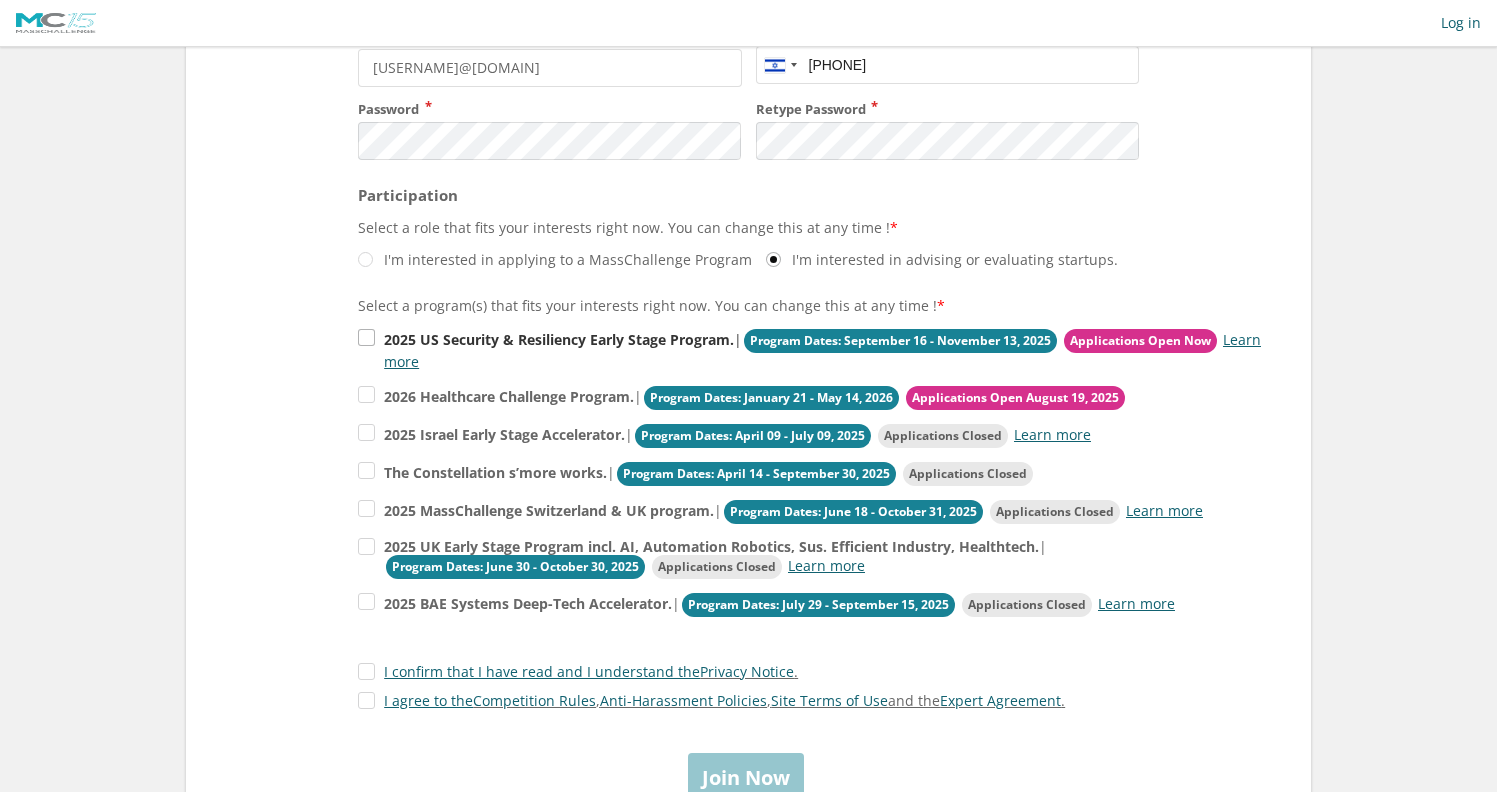 click on "2025 US Security & Resiliency Early Stage Program.   |
Program Dates:
September 16 - November 13, 2025
Applications Open Now
Learn more" at bounding box center (813, 349) 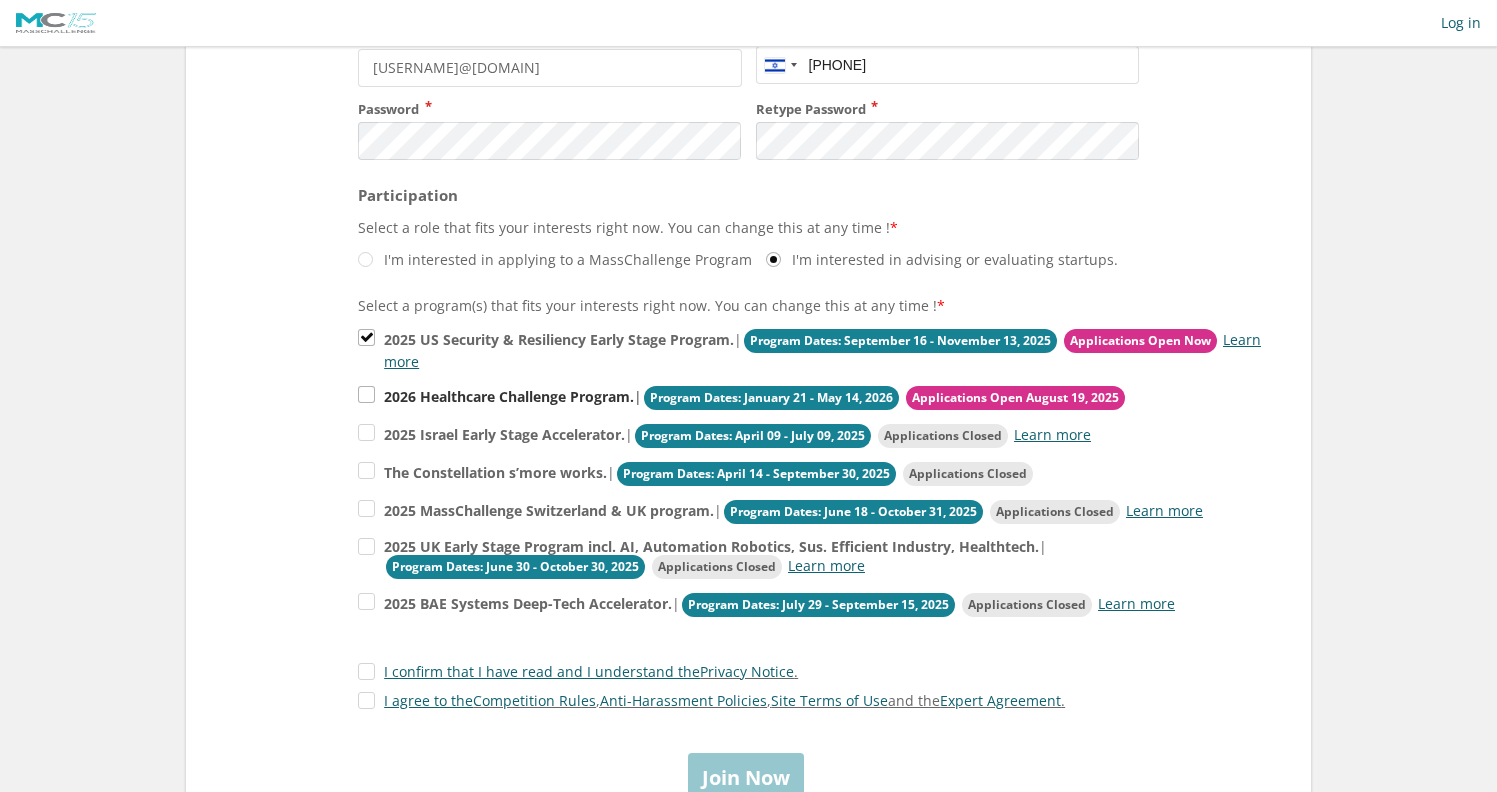 click on "2026 Healthcare Challenge Program.   |
Program Dates:
January 21 - May 14, 2026
Applications Open August 19, 2025" at bounding box center (813, 349) 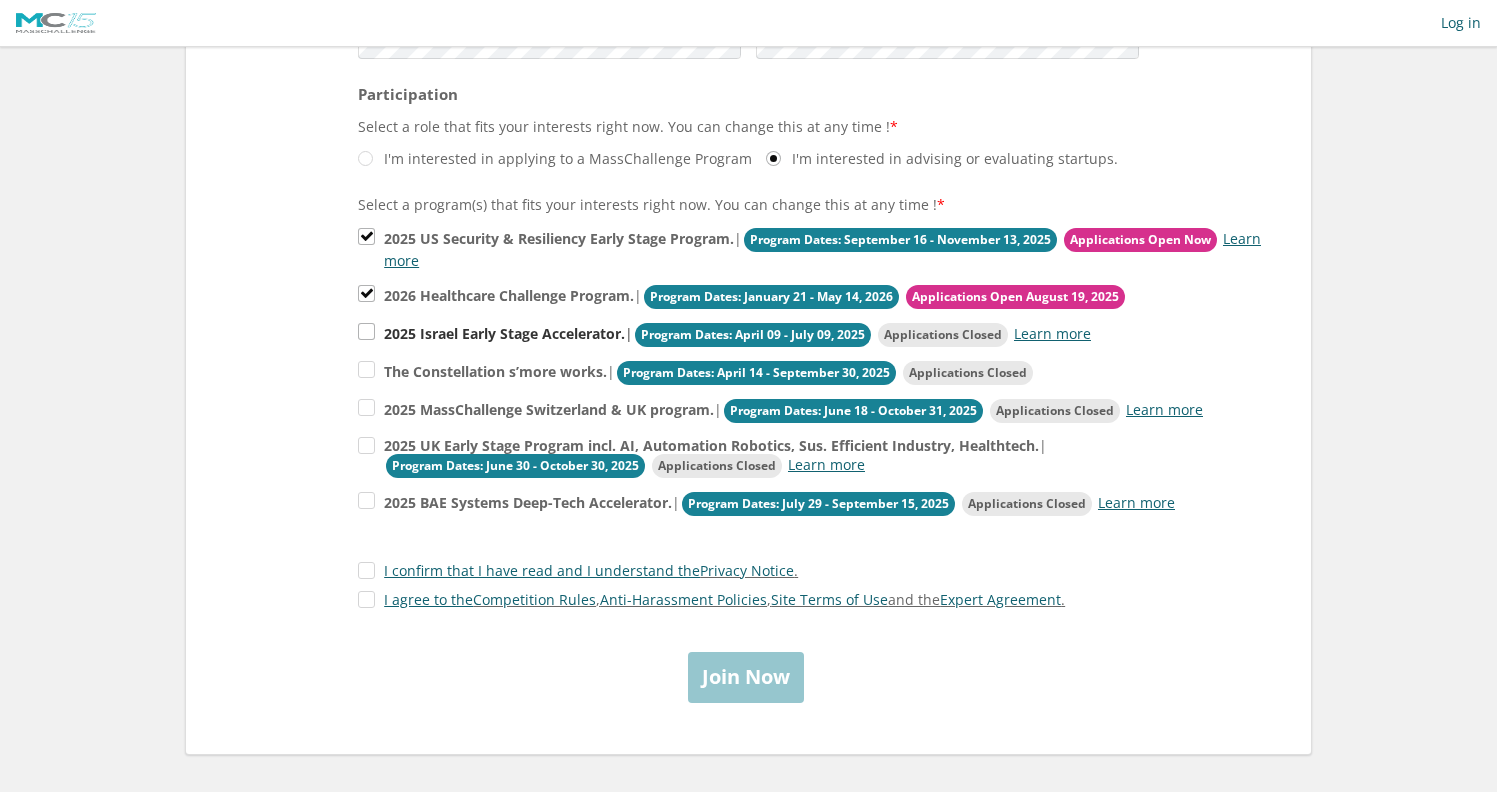 scroll, scrollTop: 463, scrollLeft: 0, axis: vertical 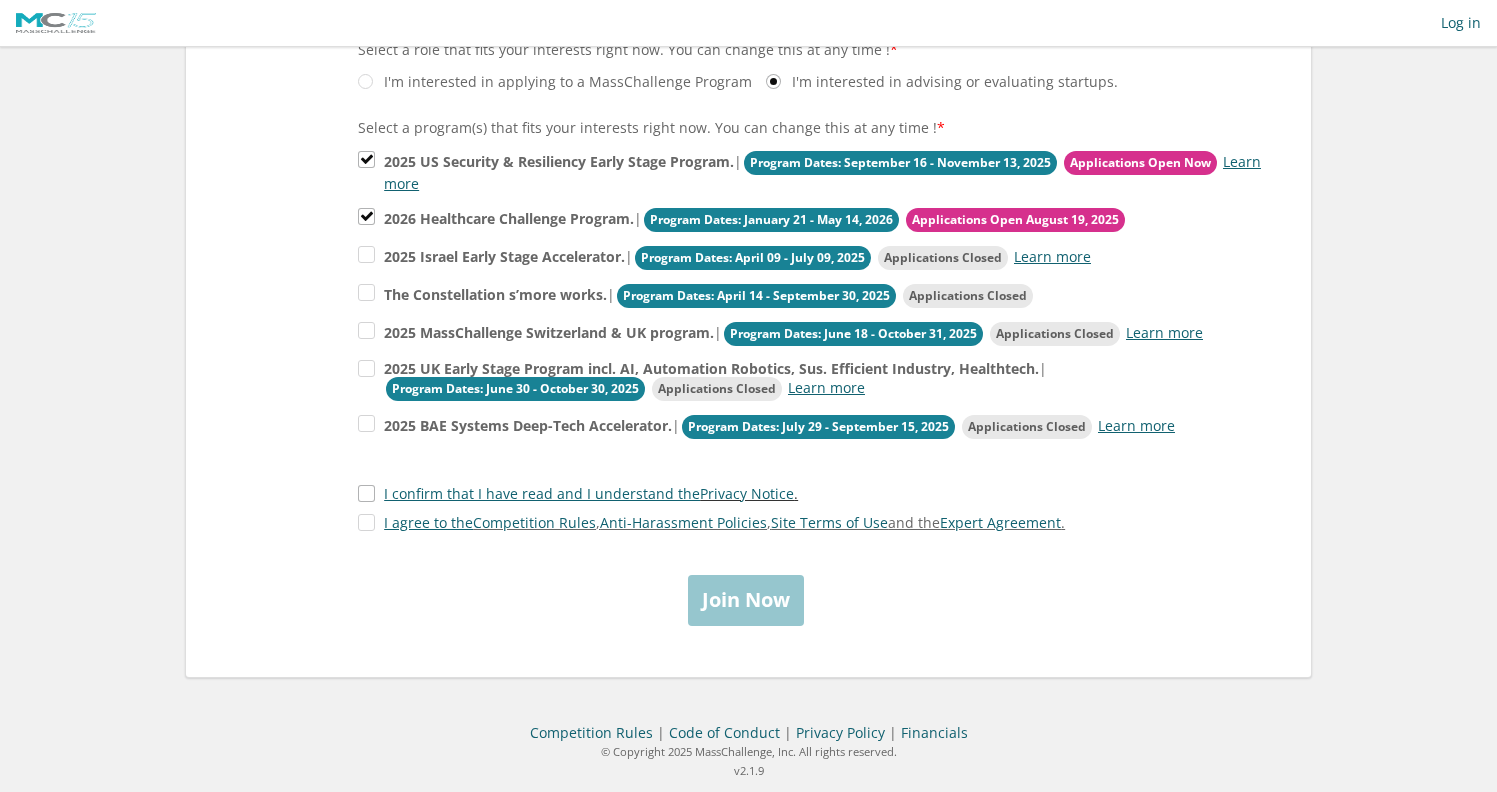 click on "I confirm that I have read and I understand the  Privacy Notice ." at bounding box center (578, 493) 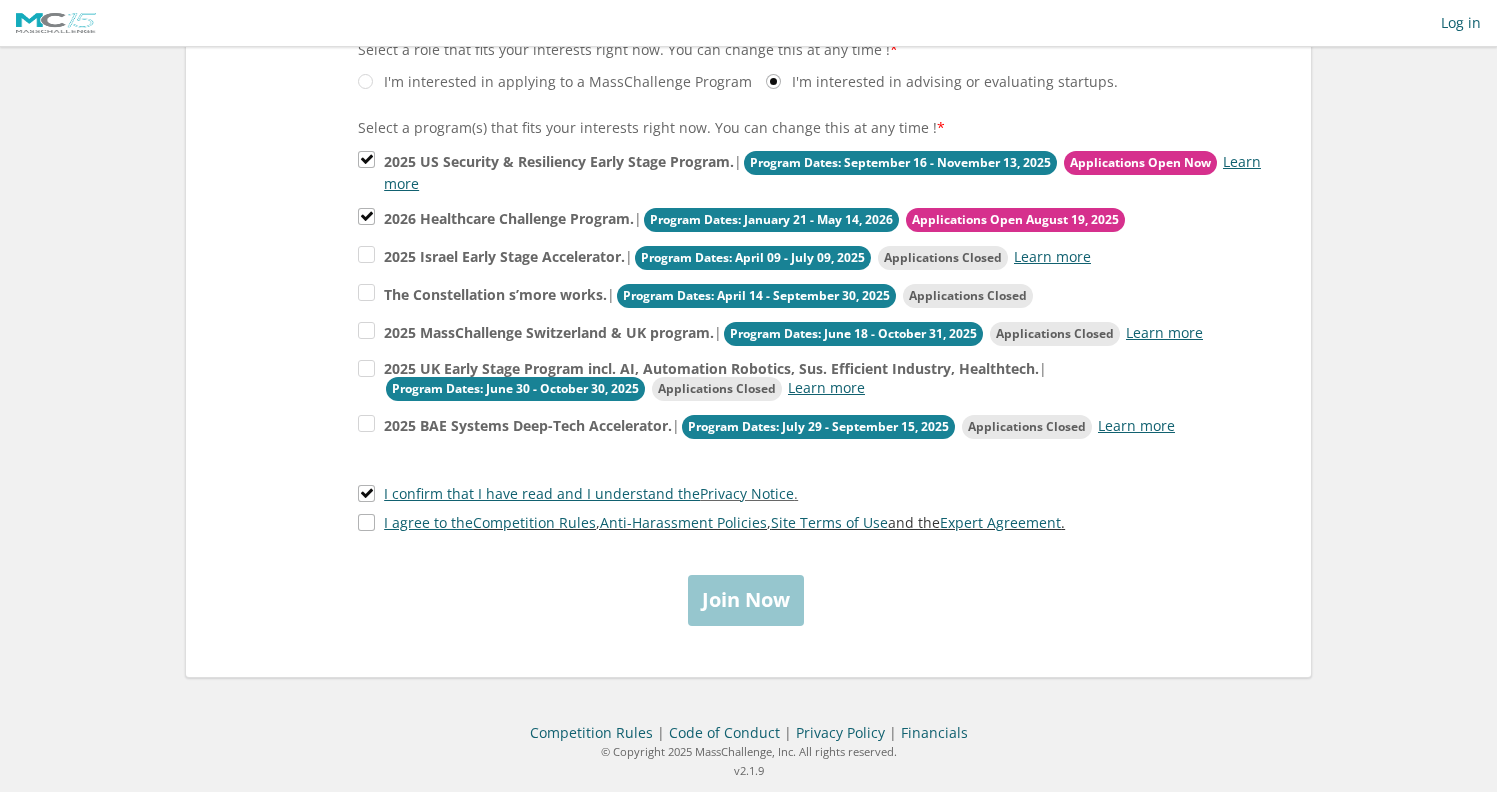 click on "I agree to the  Competition Rules ,  Anti-Harassment Policies ,  Site Terms of Use  and the  Expert Agreement ." at bounding box center (711, 522) 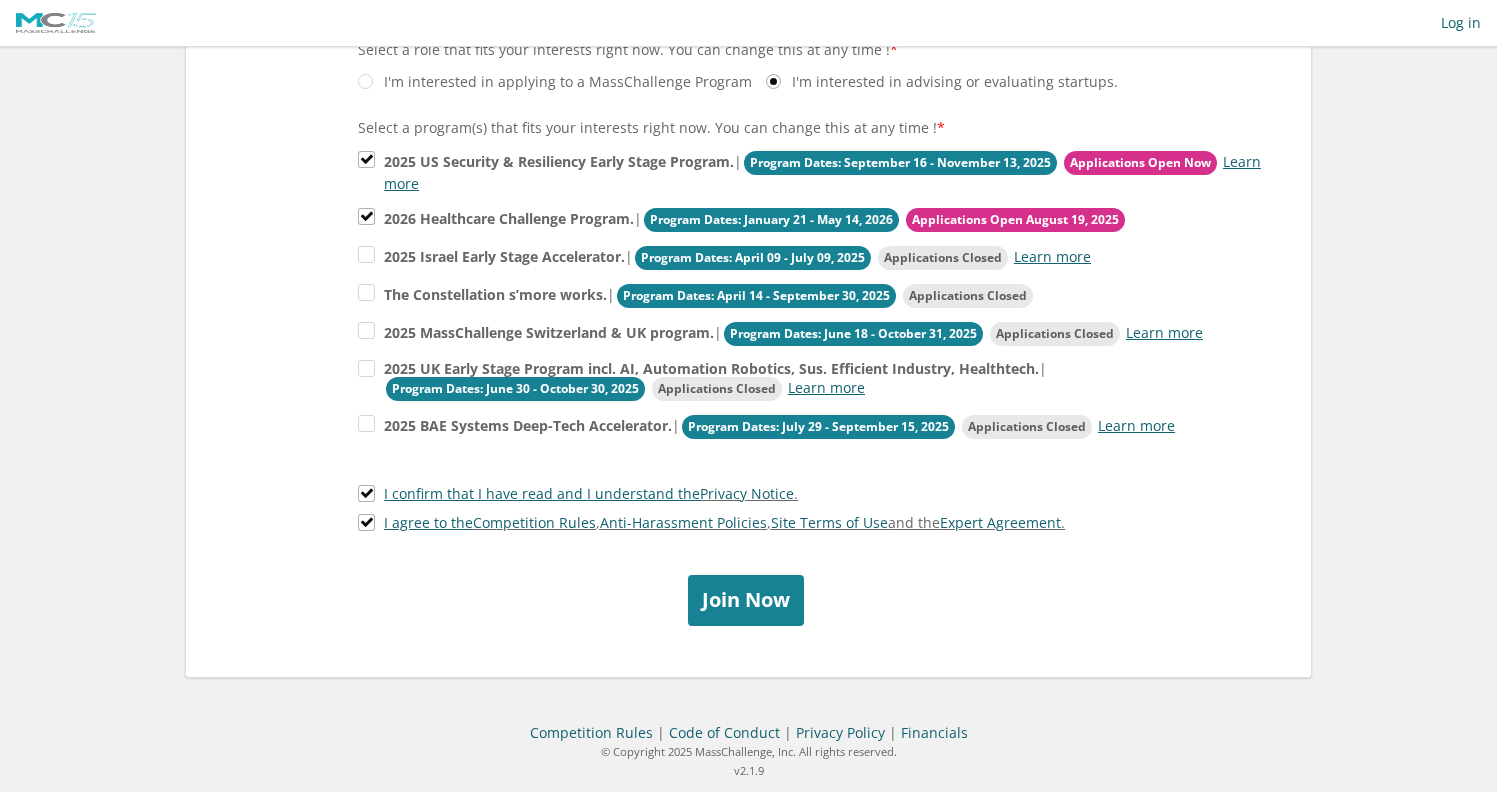 click on "Join Now" at bounding box center (746, 600) 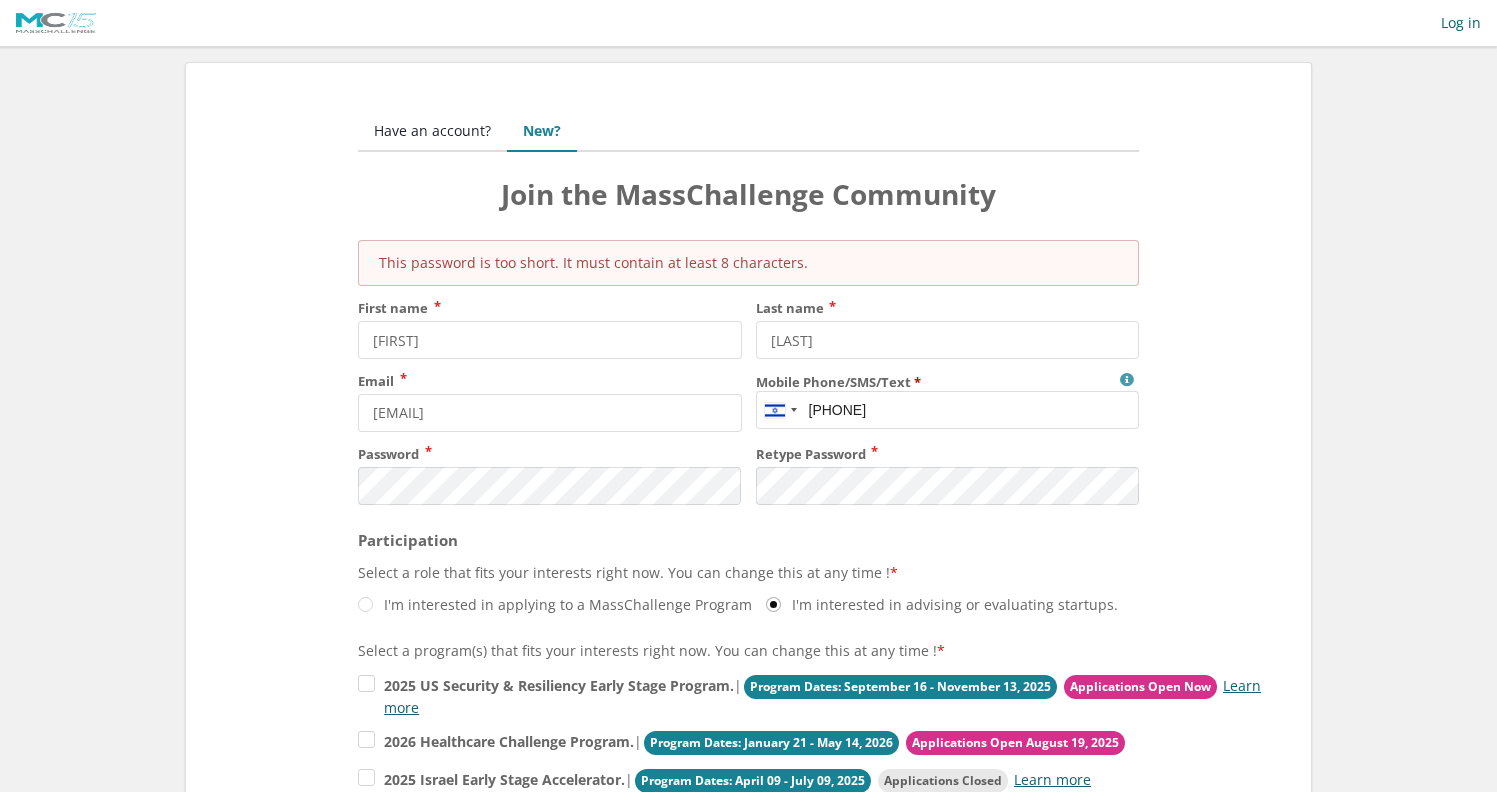 scroll, scrollTop: 0, scrollLeft: 0, axis: both 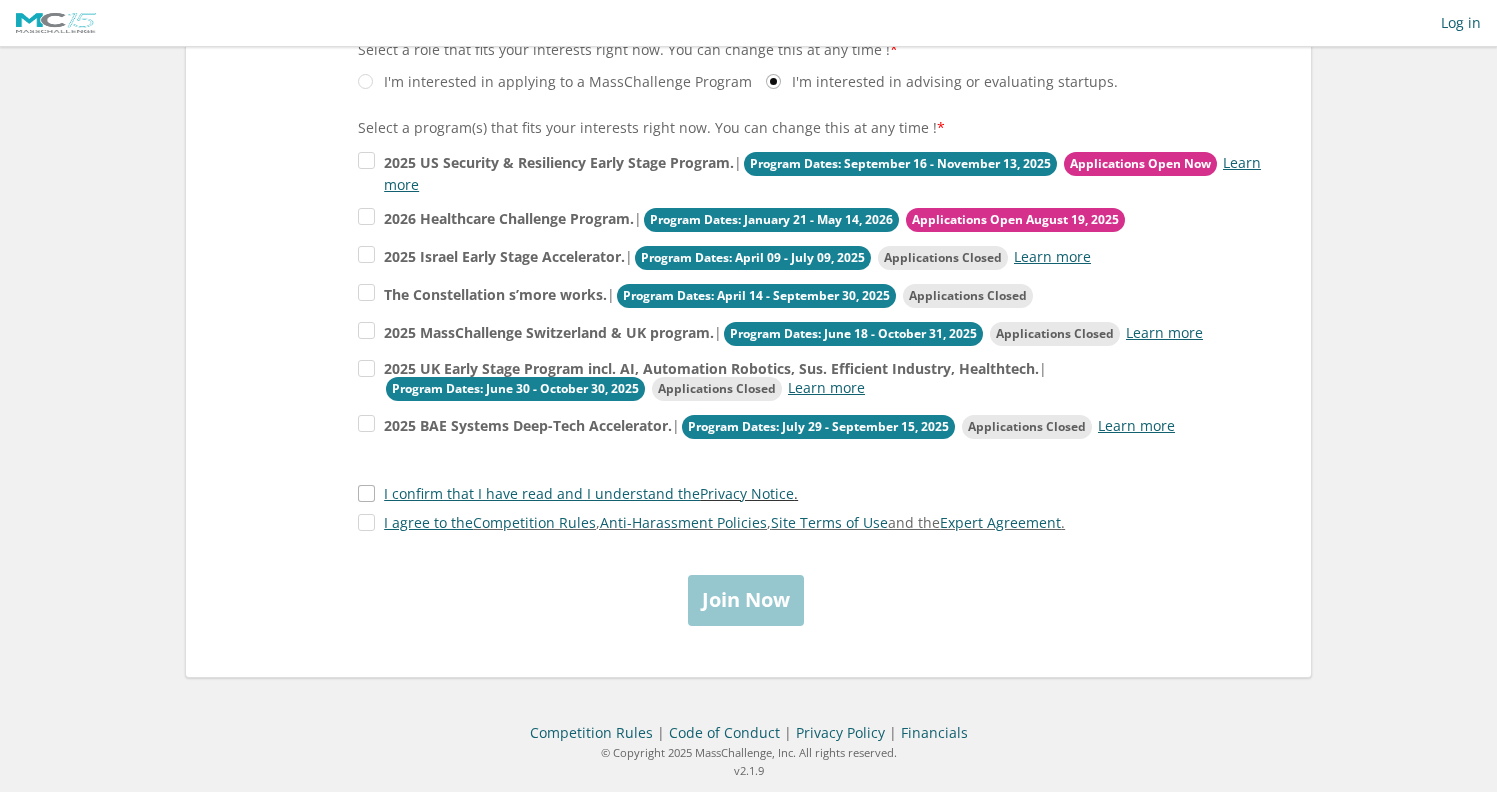 click on "I confirm that I have read and I understand the  Privacy Notice ." at bounding box center [578, 493] 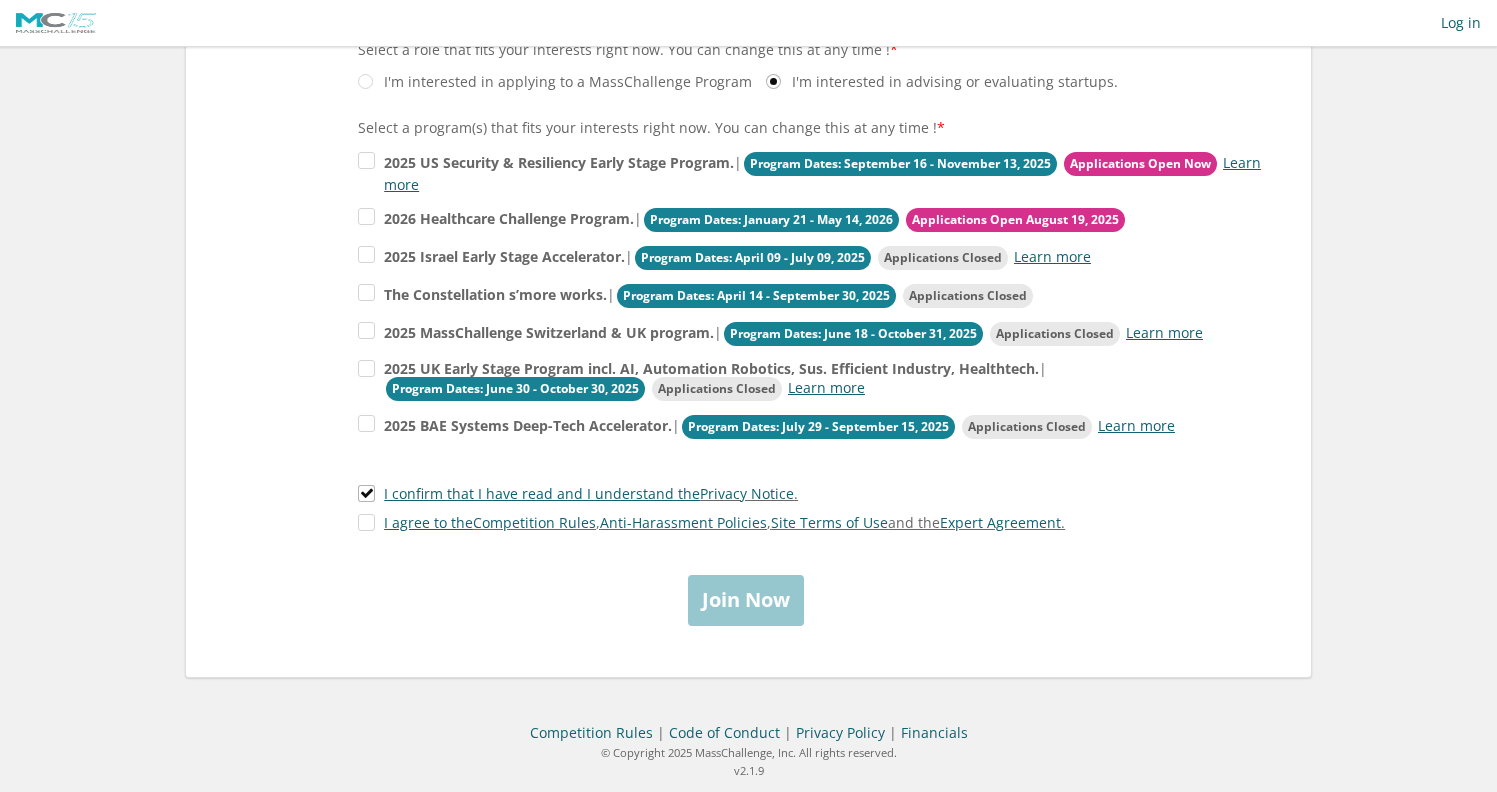 click at bounding box center [748, 545] 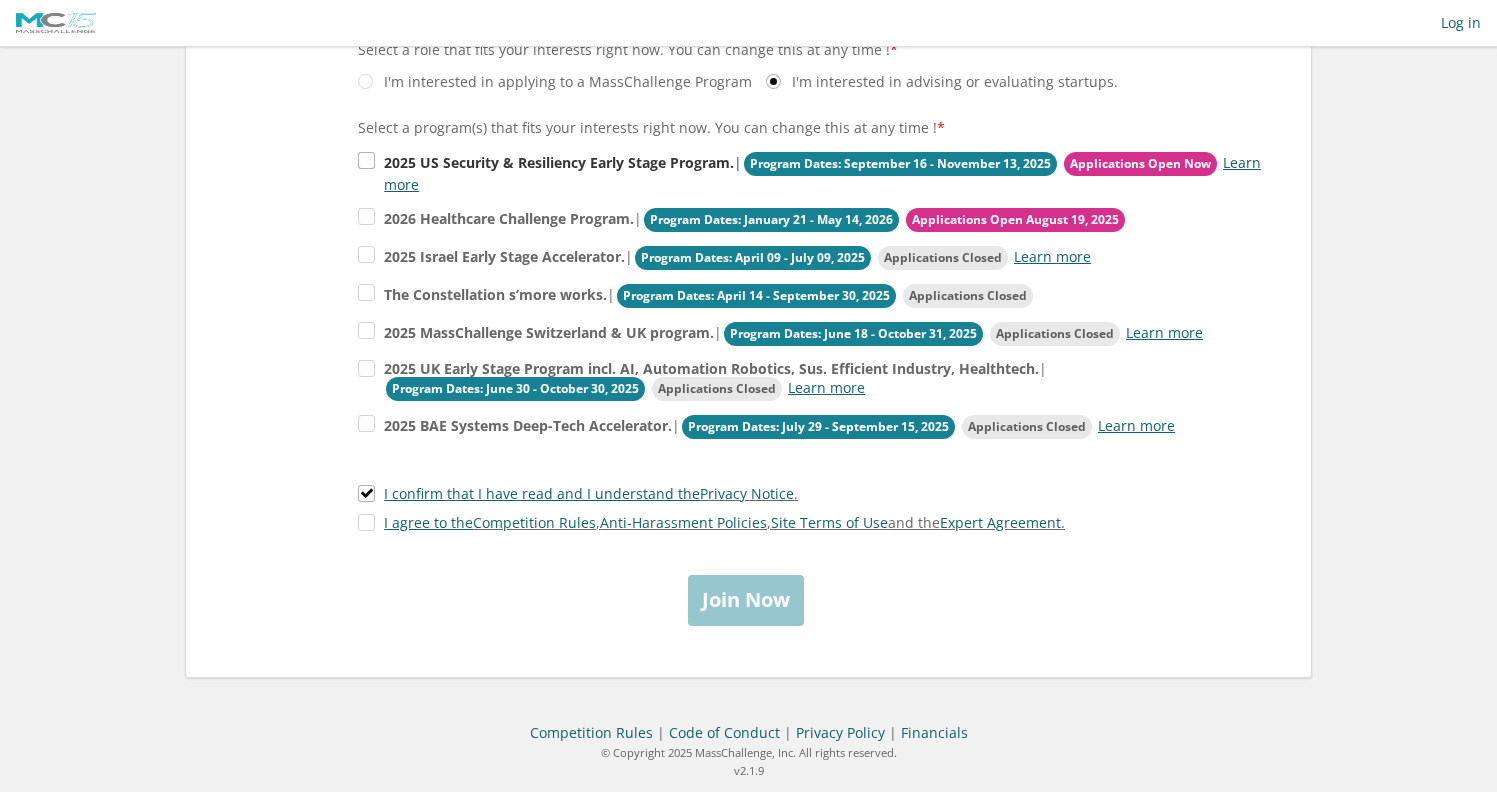 click on "2025 US Security & Resiliency Early Stage Program.   |
Program Dates:
September 16 - November 13, 2025
Applications Open Now
Learn more" at bounding box center (813, 172) 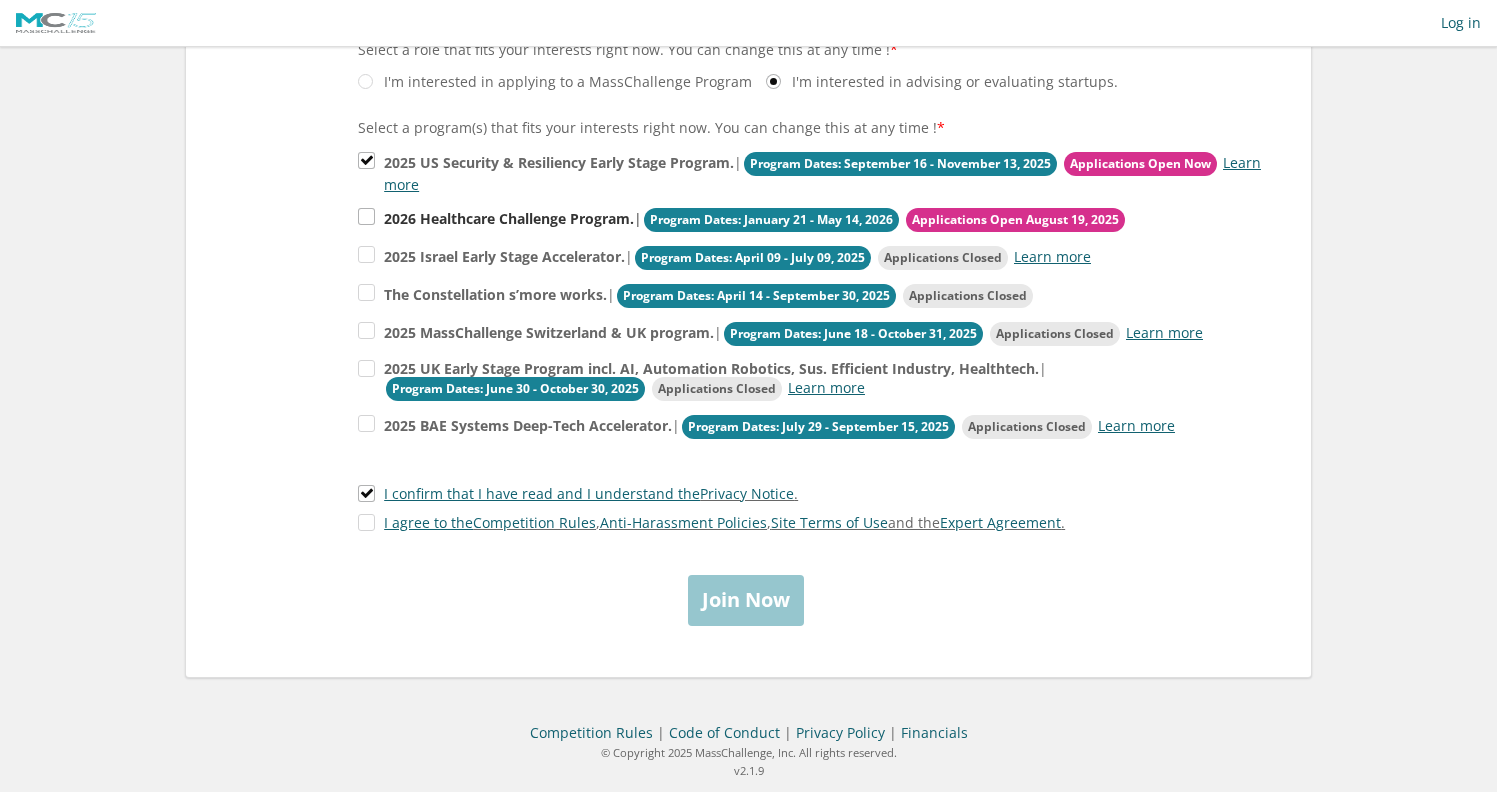 click on "2026 Healthcare Challenge Program.   |
Program Dates:
January 21 - May 14, 2026
Applications Open August 19, 2025" at bounding box center (813, 172) 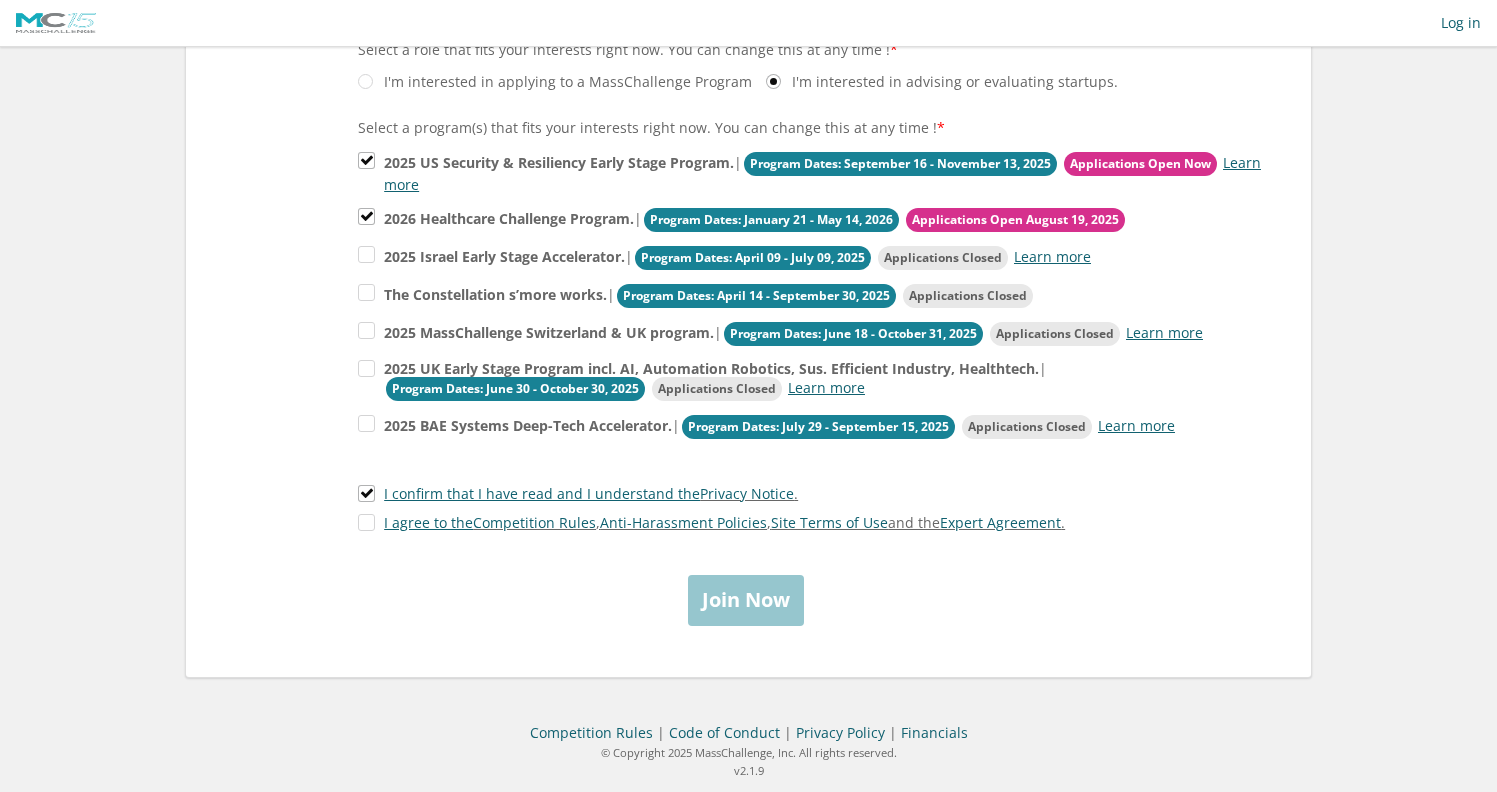 click on "Join Now" at bounding box center [748, 600] 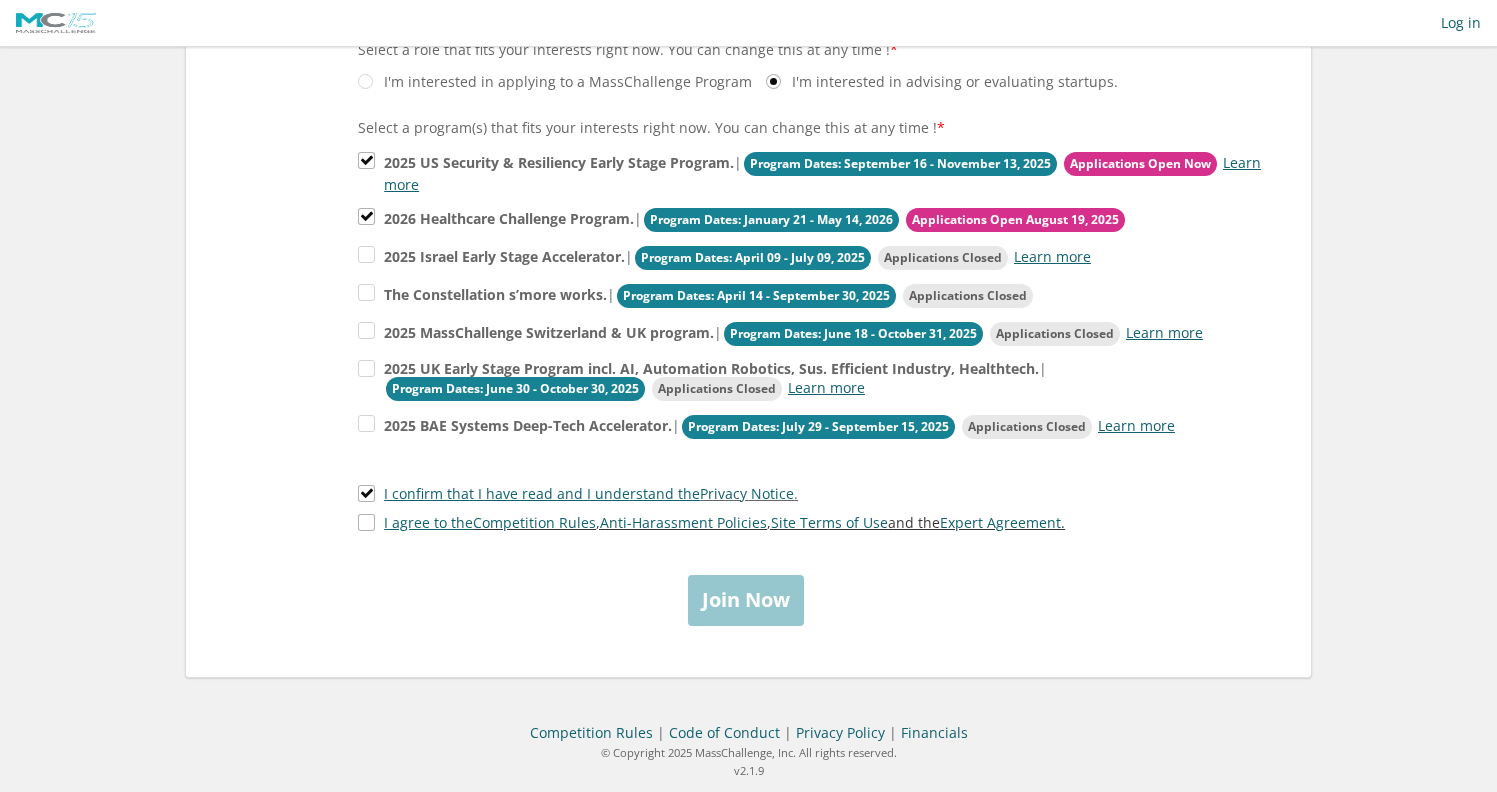 click on "I agree to the  Competition Rules ,  Anti-Harassment Policies ,  Site Terms of Use  and the  Expert Agreement ." at bounding box center (711, 522) 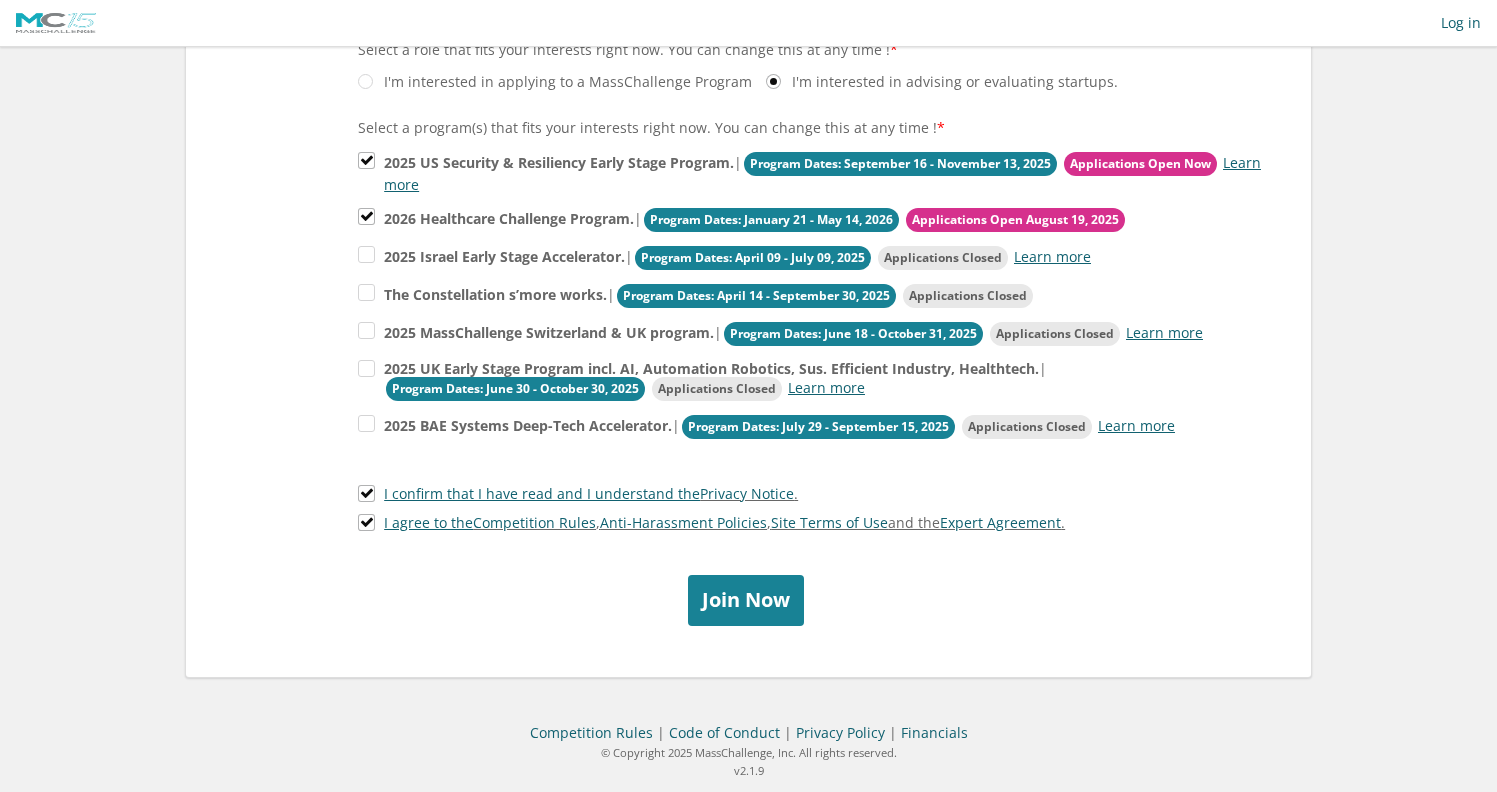 click on "Join Now" at bounding box center [746, 600] 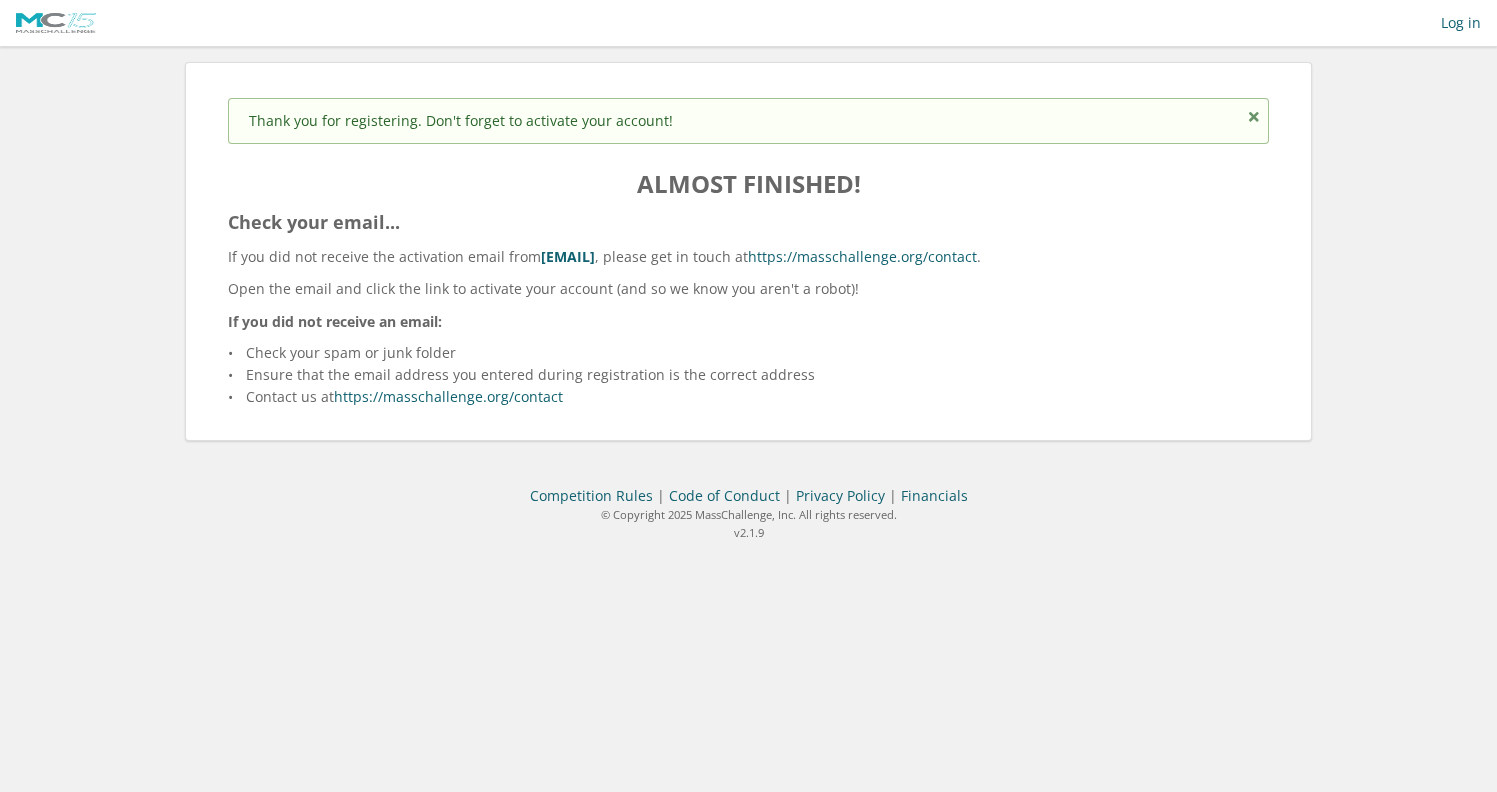 scroll, scrollTop: 0, scrollLeft: 0, axis: both 